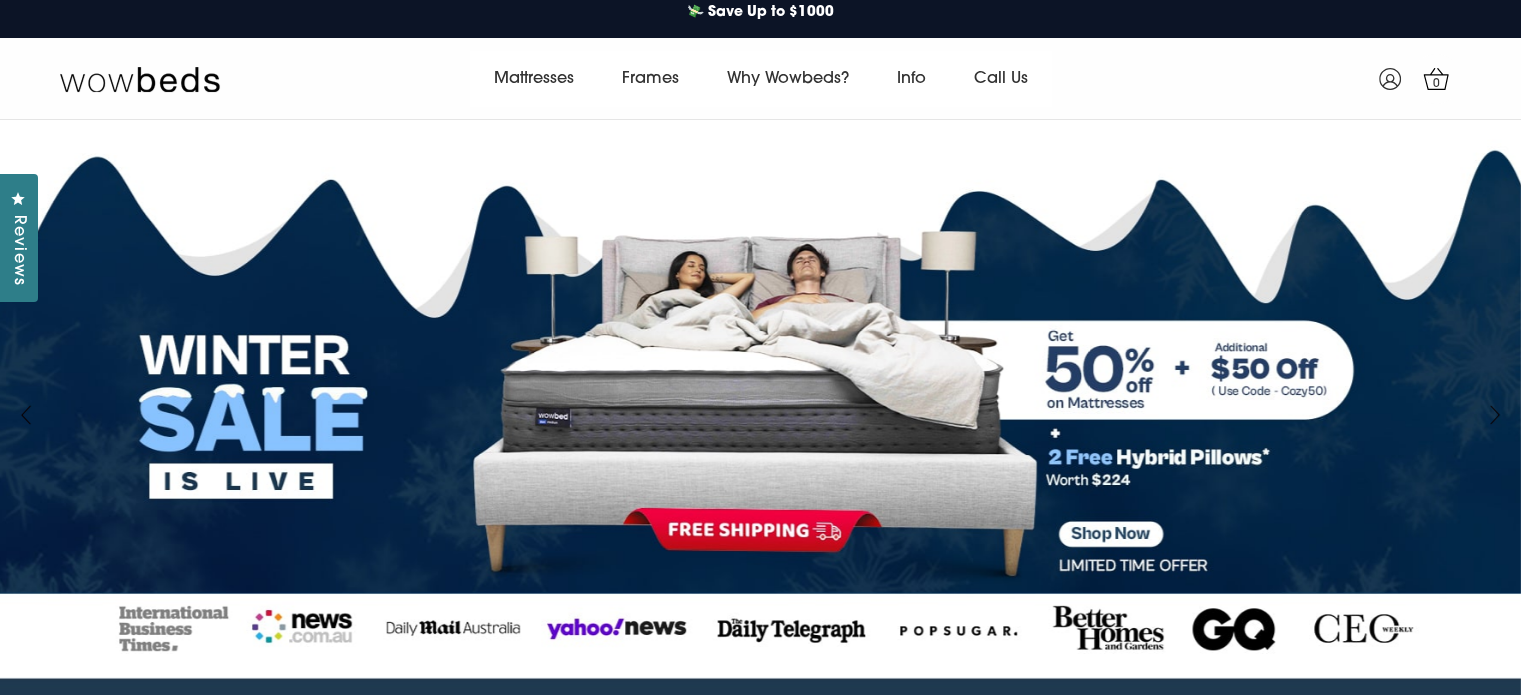 scroll, scrollTop: 100, scrollLeft: 0, axis: vertical 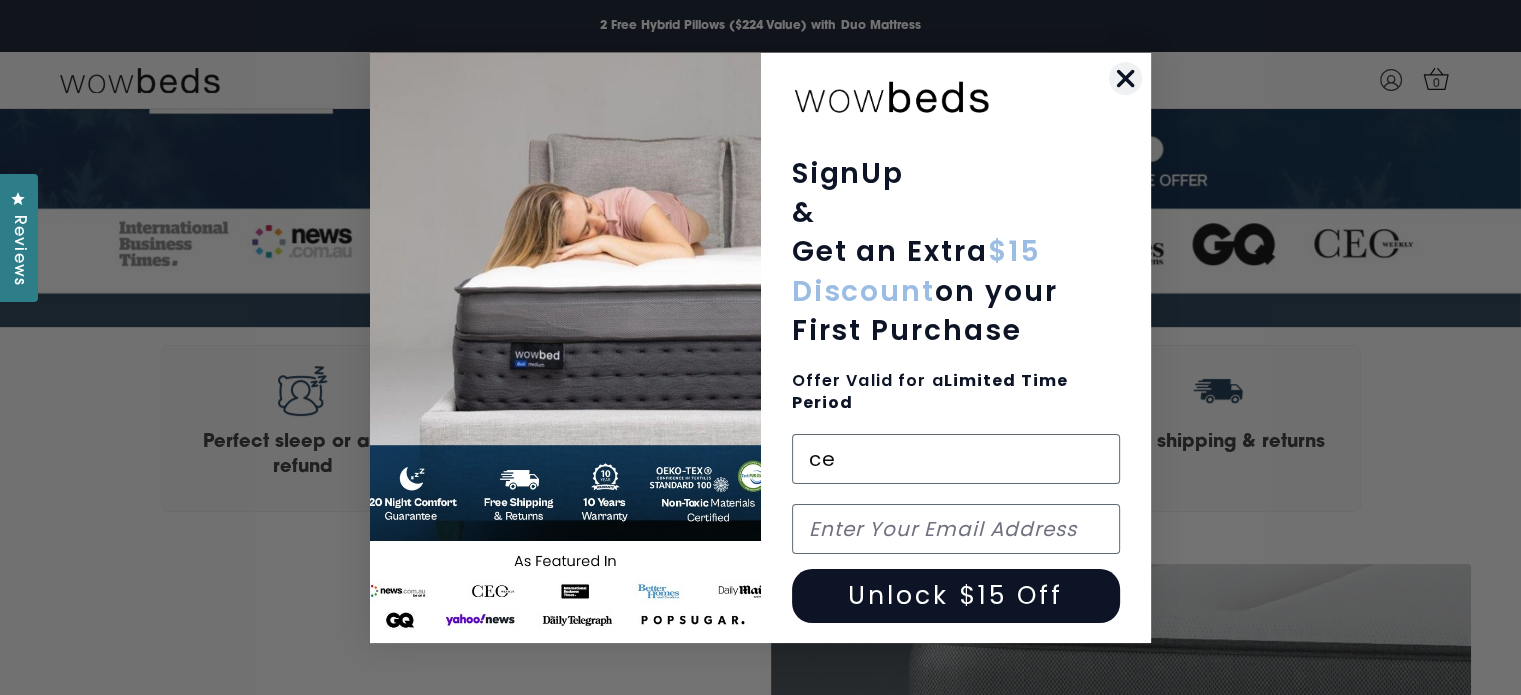 type on "c" 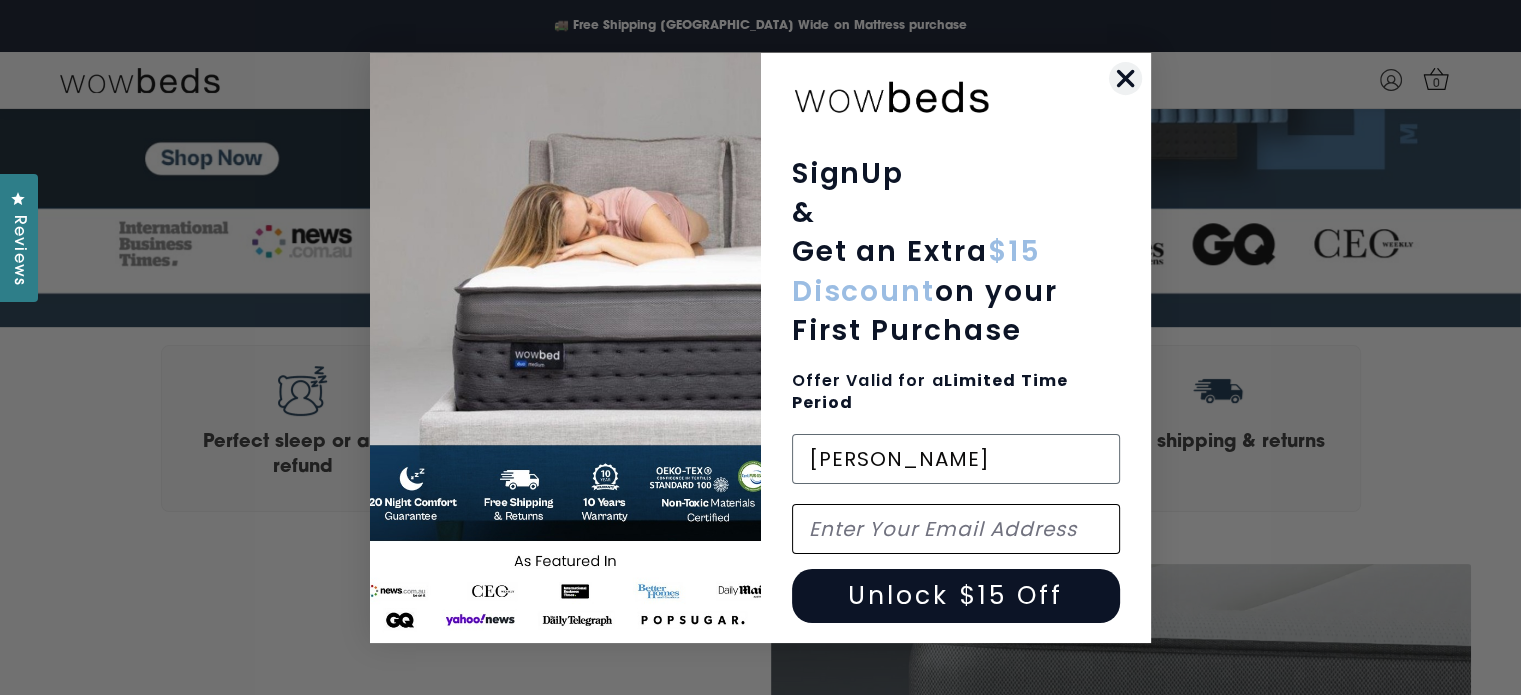 type on "Cecile Middleton" 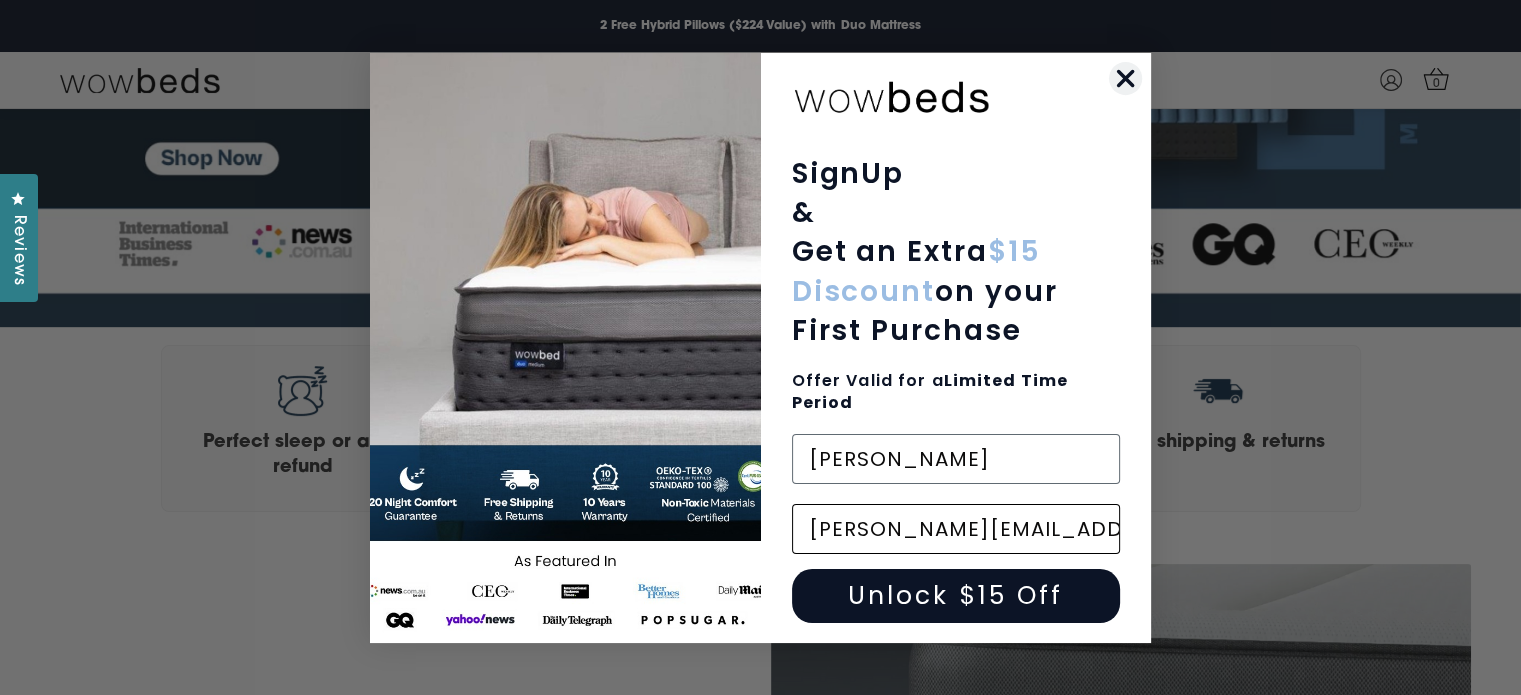 scroll, scrollTop: 0, scrollLeft: 11, axis: horizontal 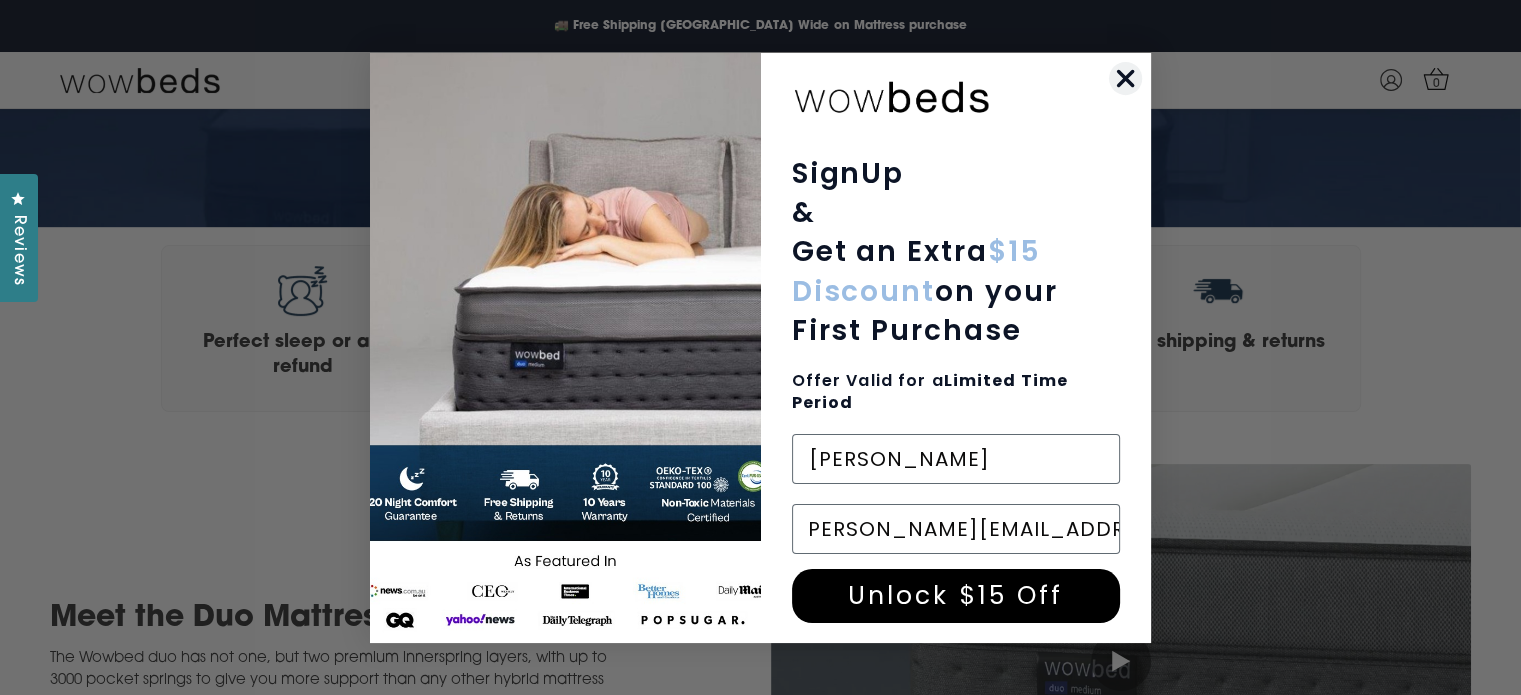 type on "rick.middleton@bigpond.com" 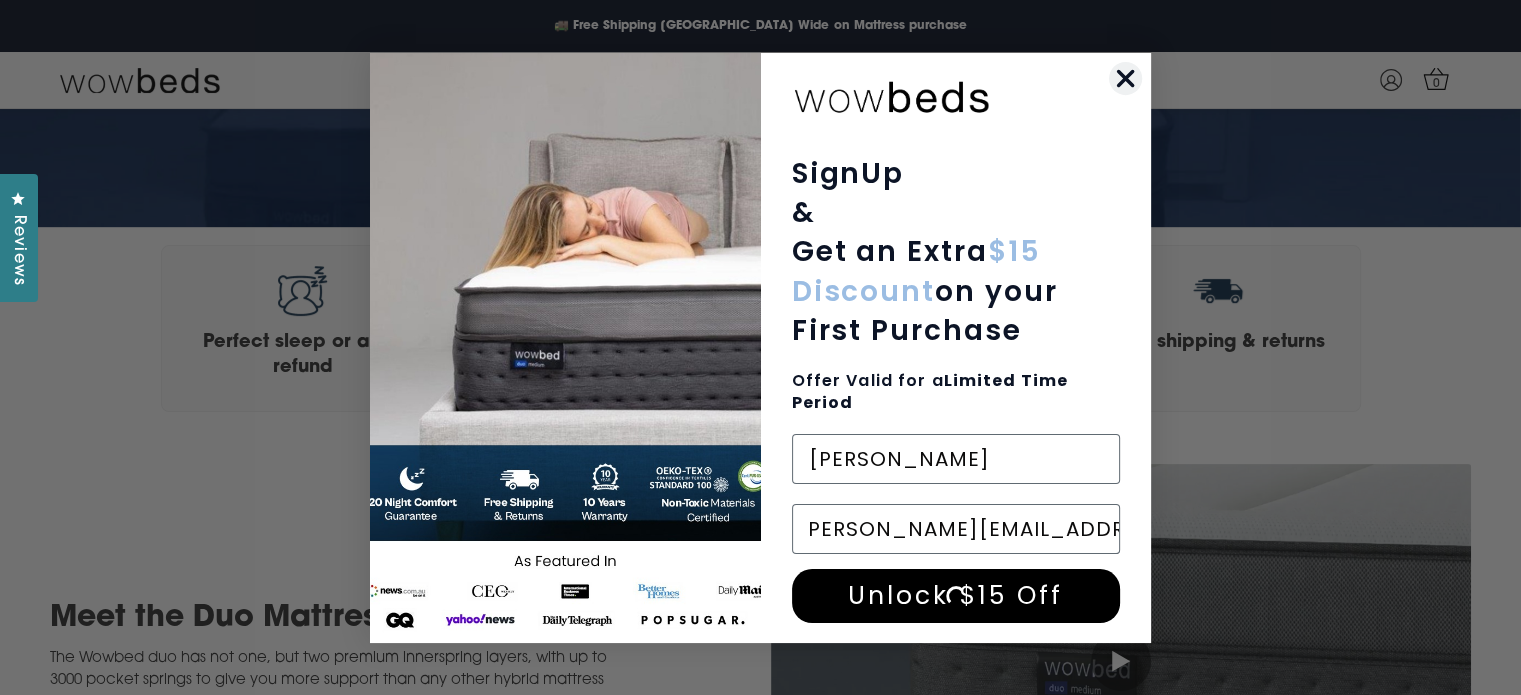 scroll, scrollTop: 0, scrollLeft: 0, axis: both 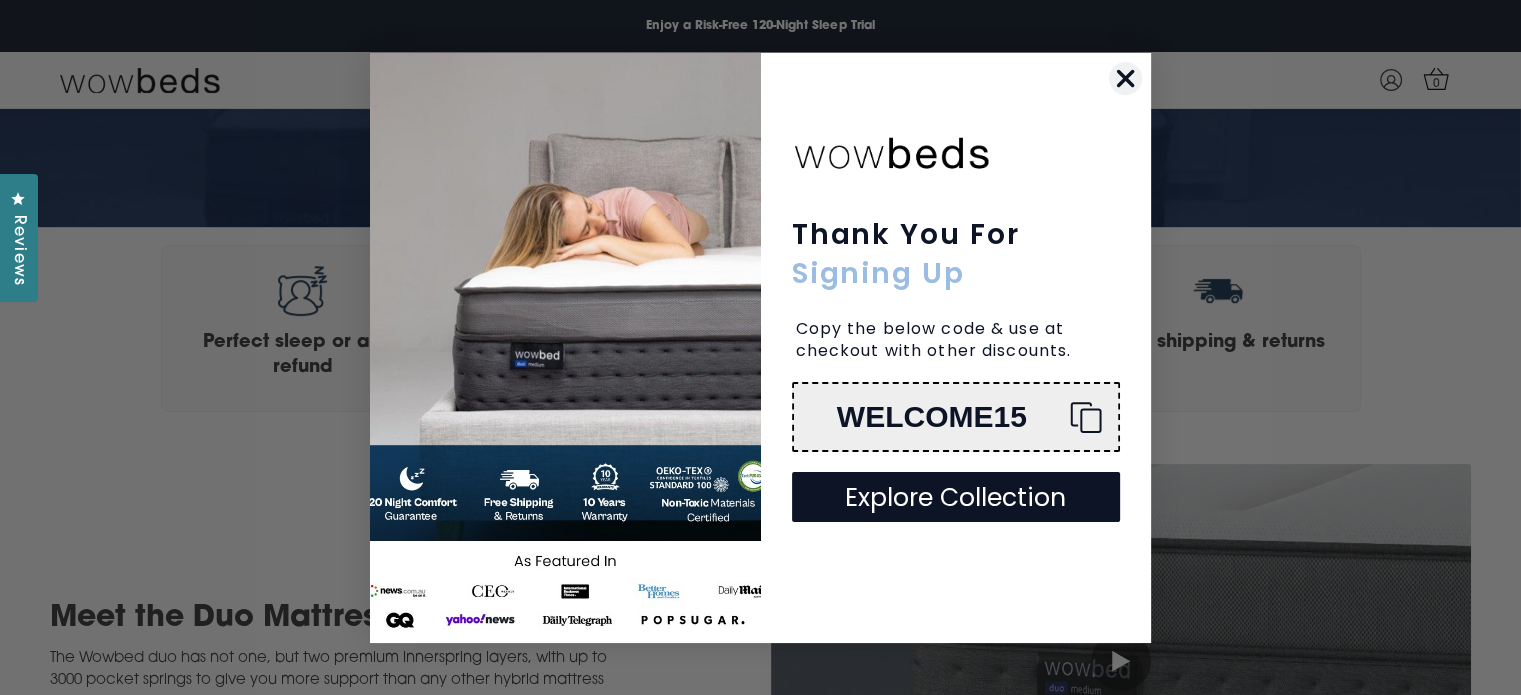click on "Explore Collection" at bounding box center (956, 497) 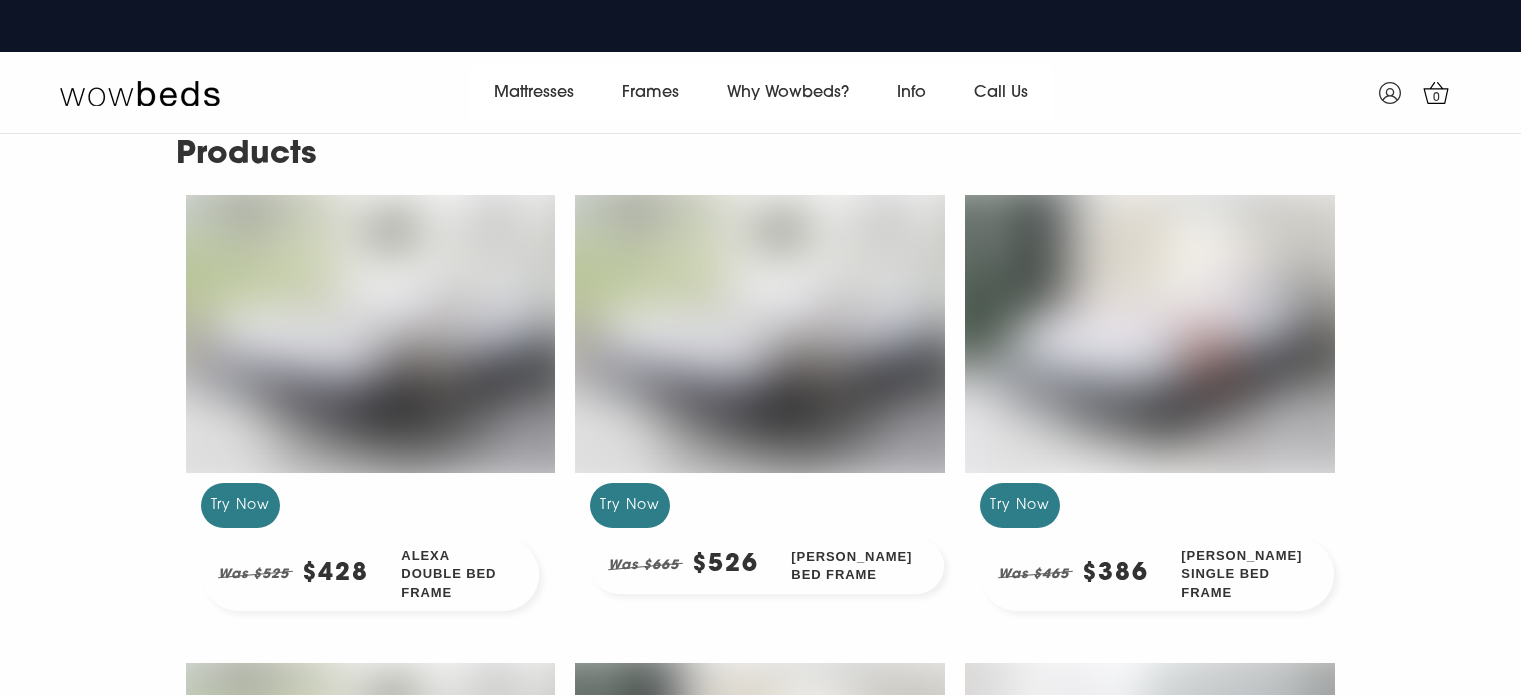 scroll, scrollTop: 0, scrollLeft: 0, axis: both 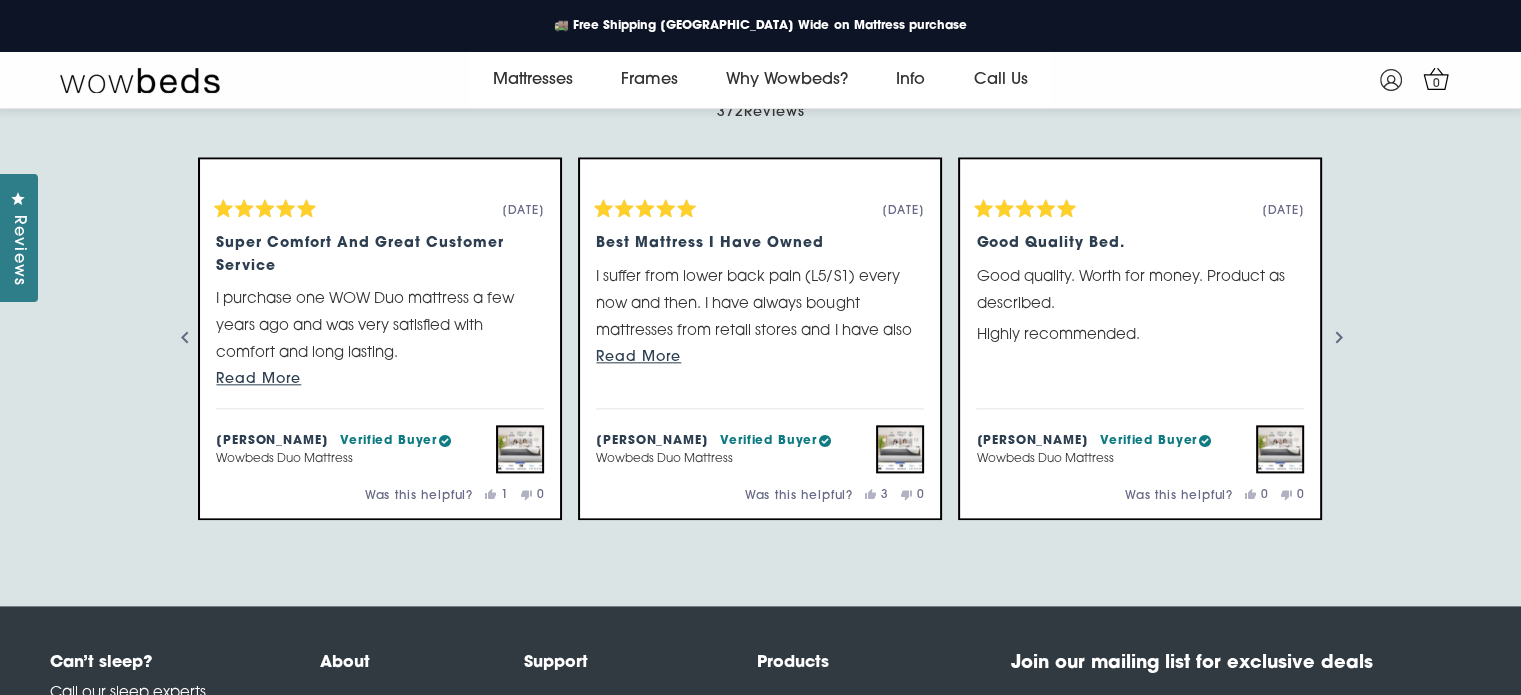 click at bounding box center [1339, 338] 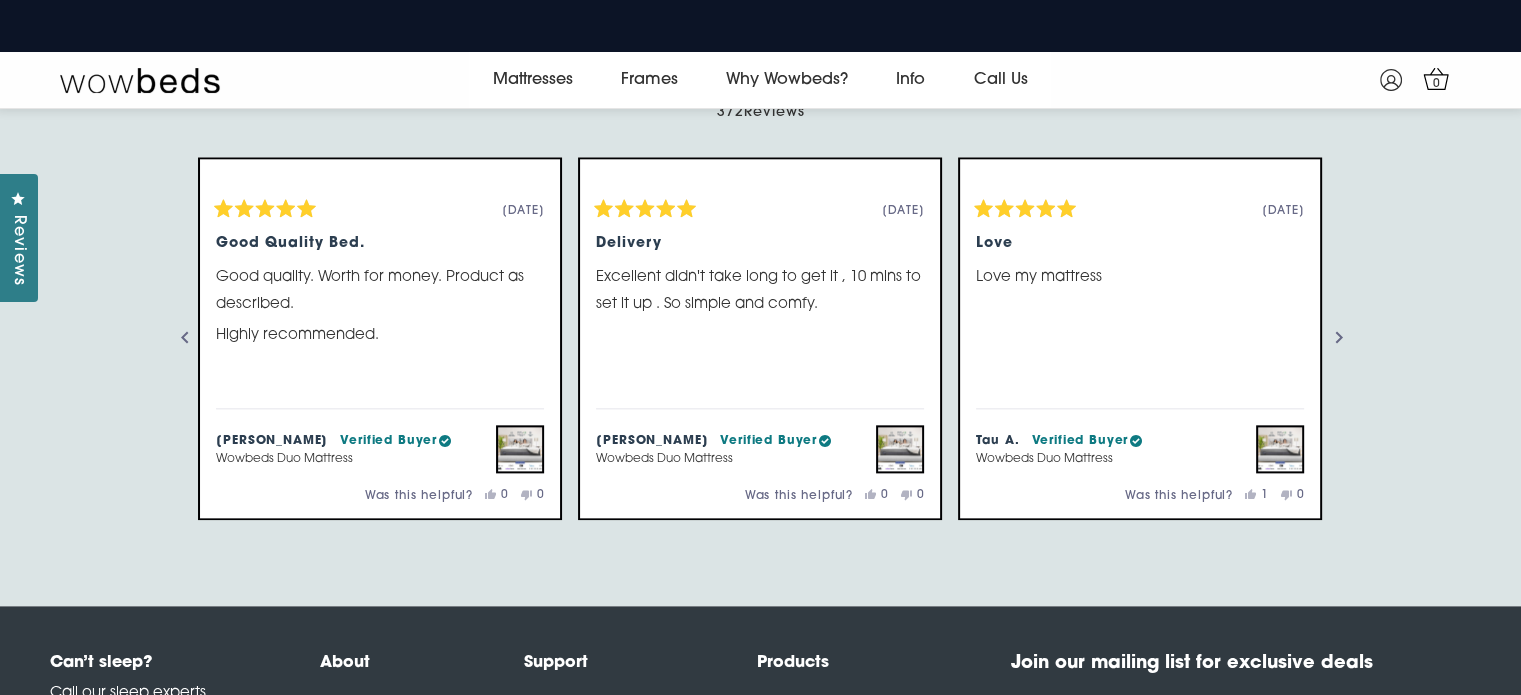 click at bounding box center [1339, 338] 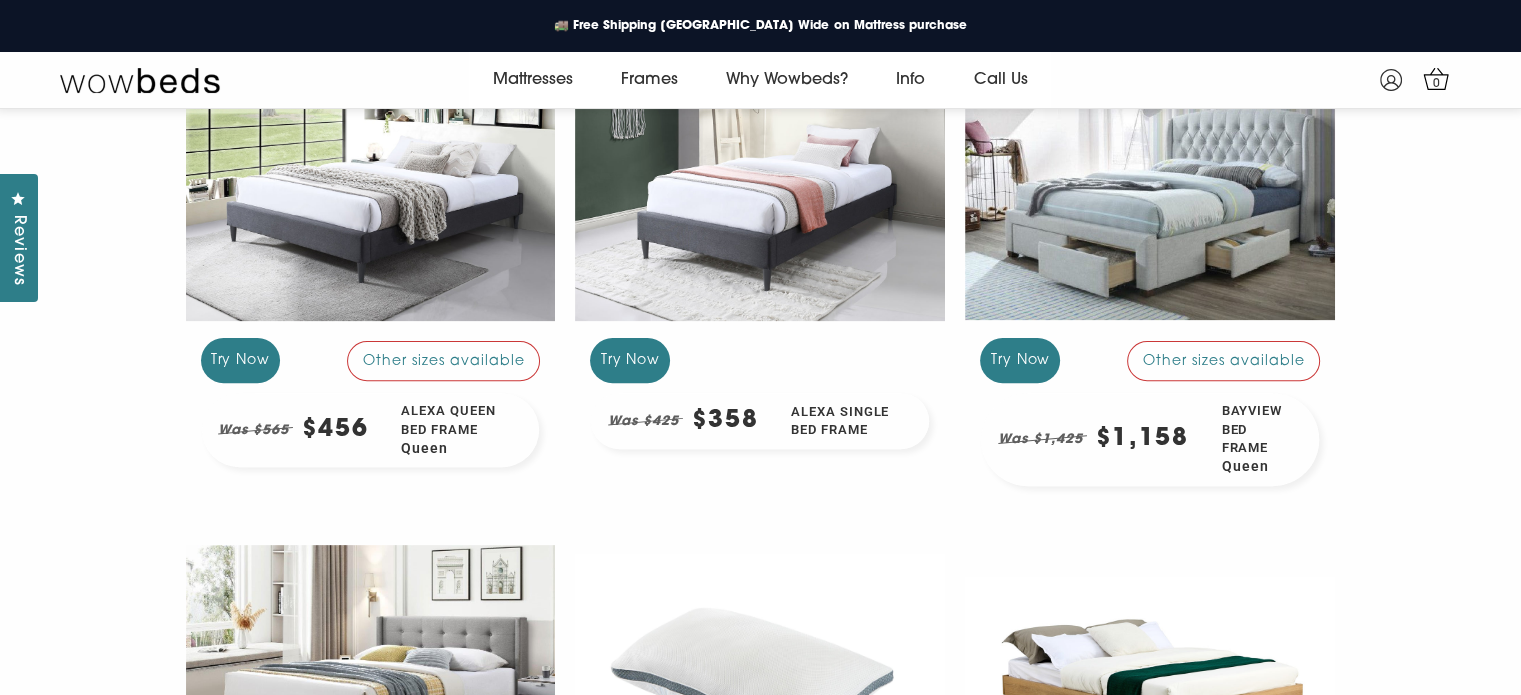 scroll, scrollTop: 576, scrollLeft: 0, axis: vertical 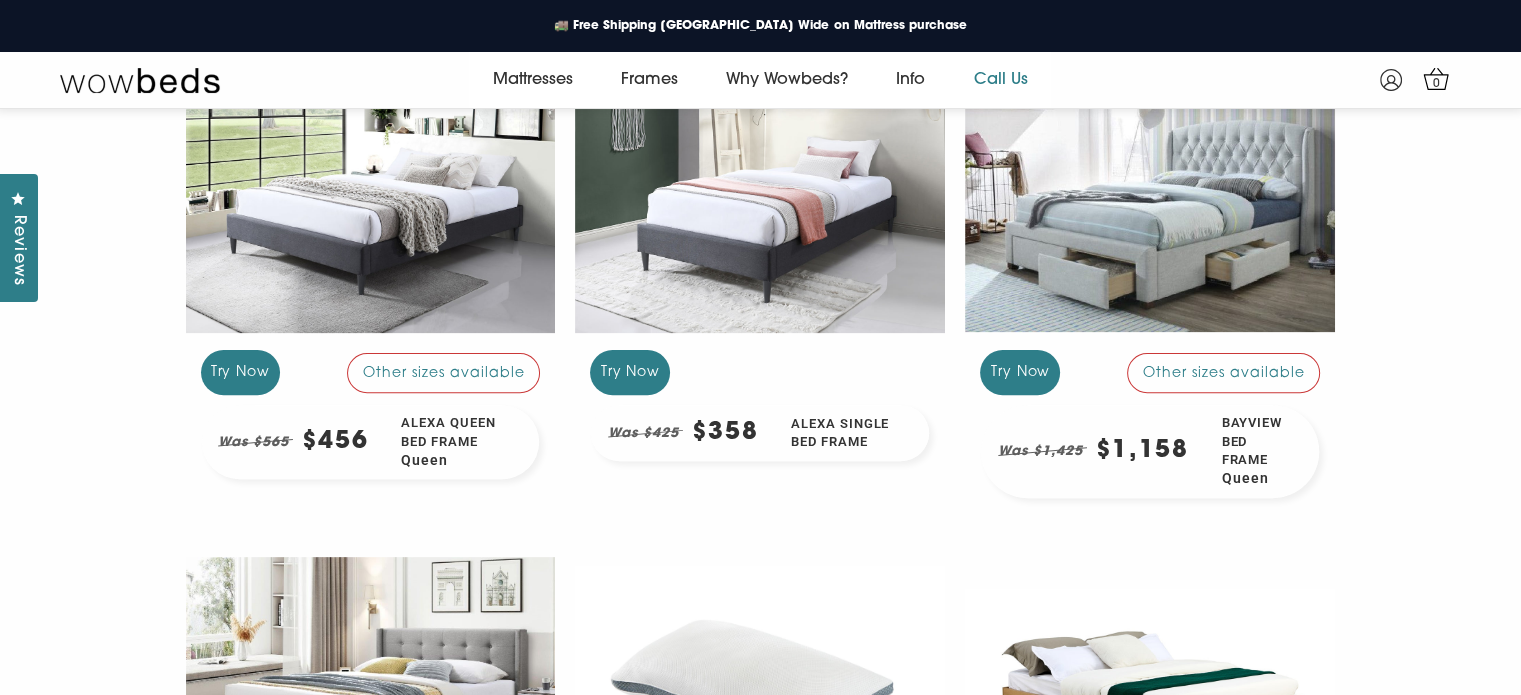 click on "Call Us" at bounding box center (1000, 80) 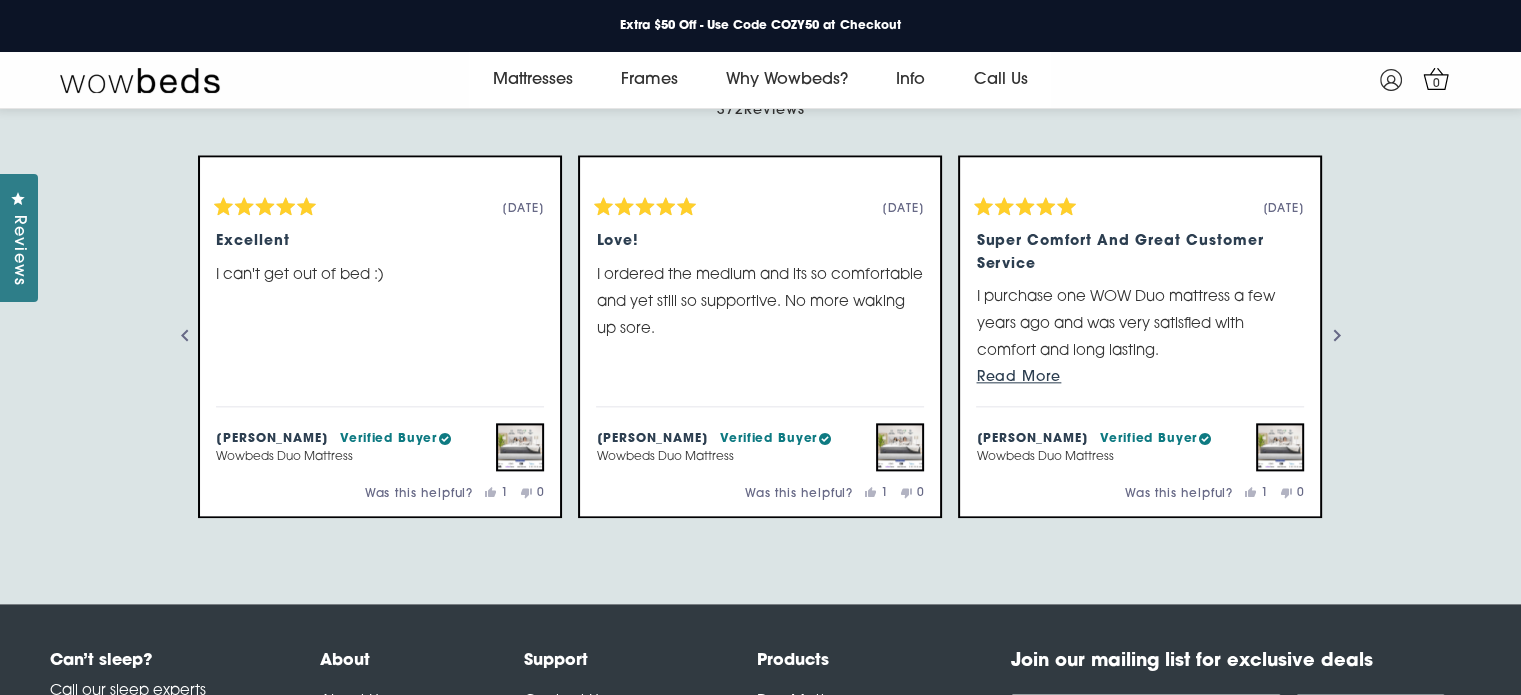 scroll, scrollTop: 2179, scrollLeft: 0, axis: vertical 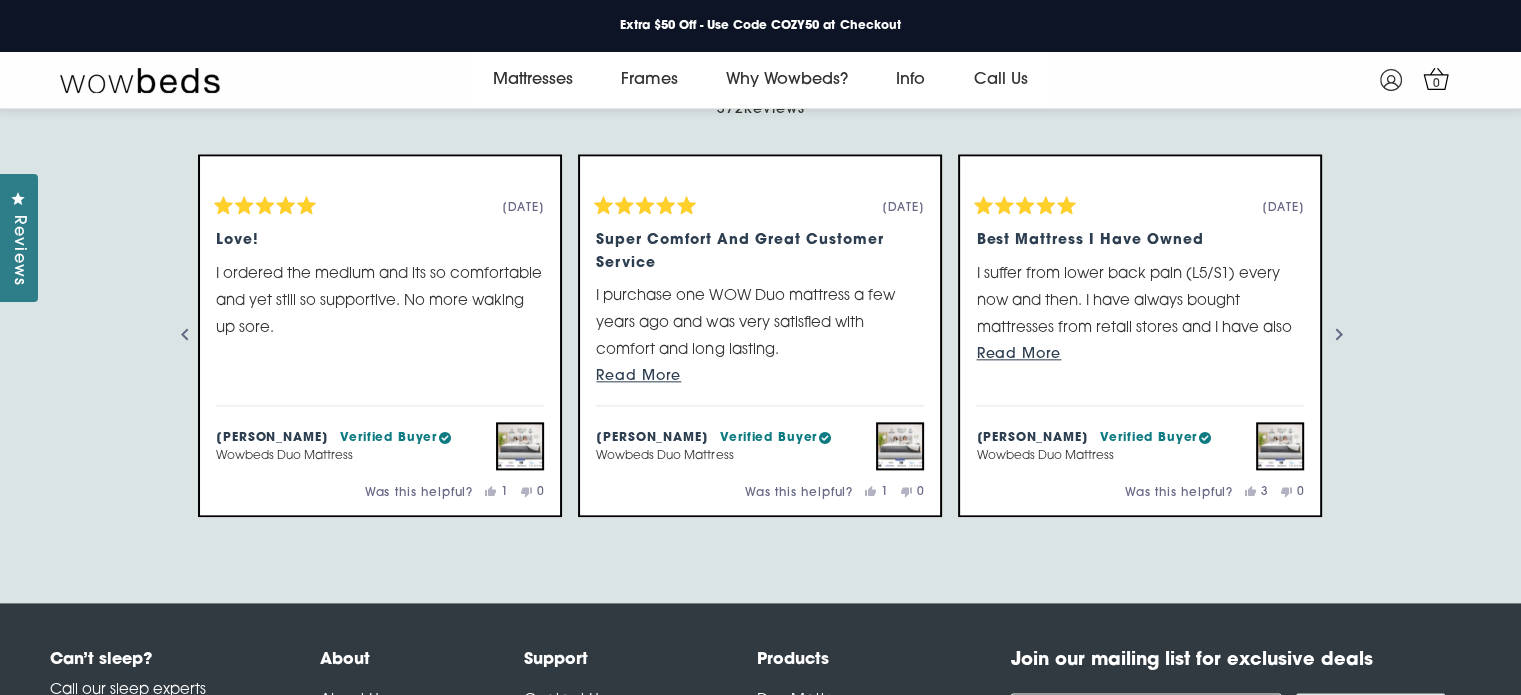 click at bounding box center [1339, 335] 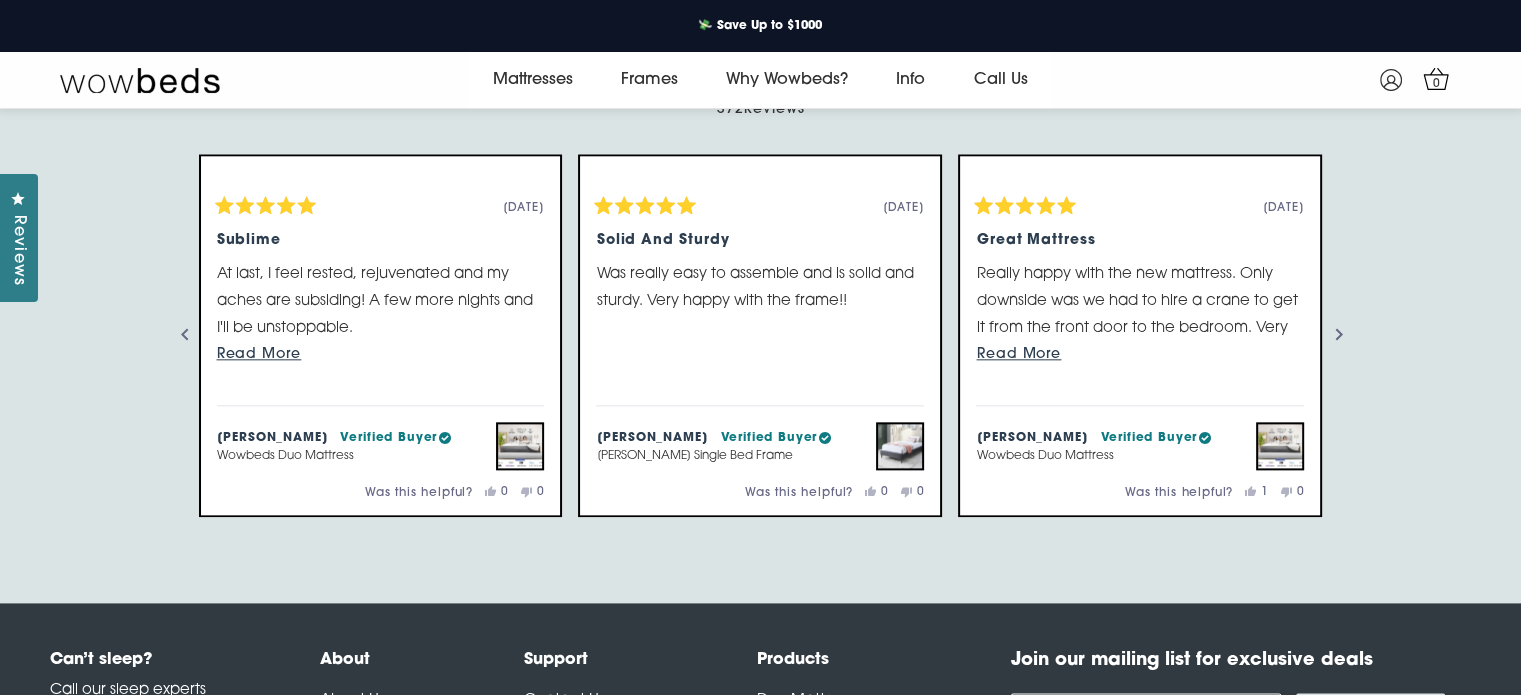 click at bounding box center (1339, 335) 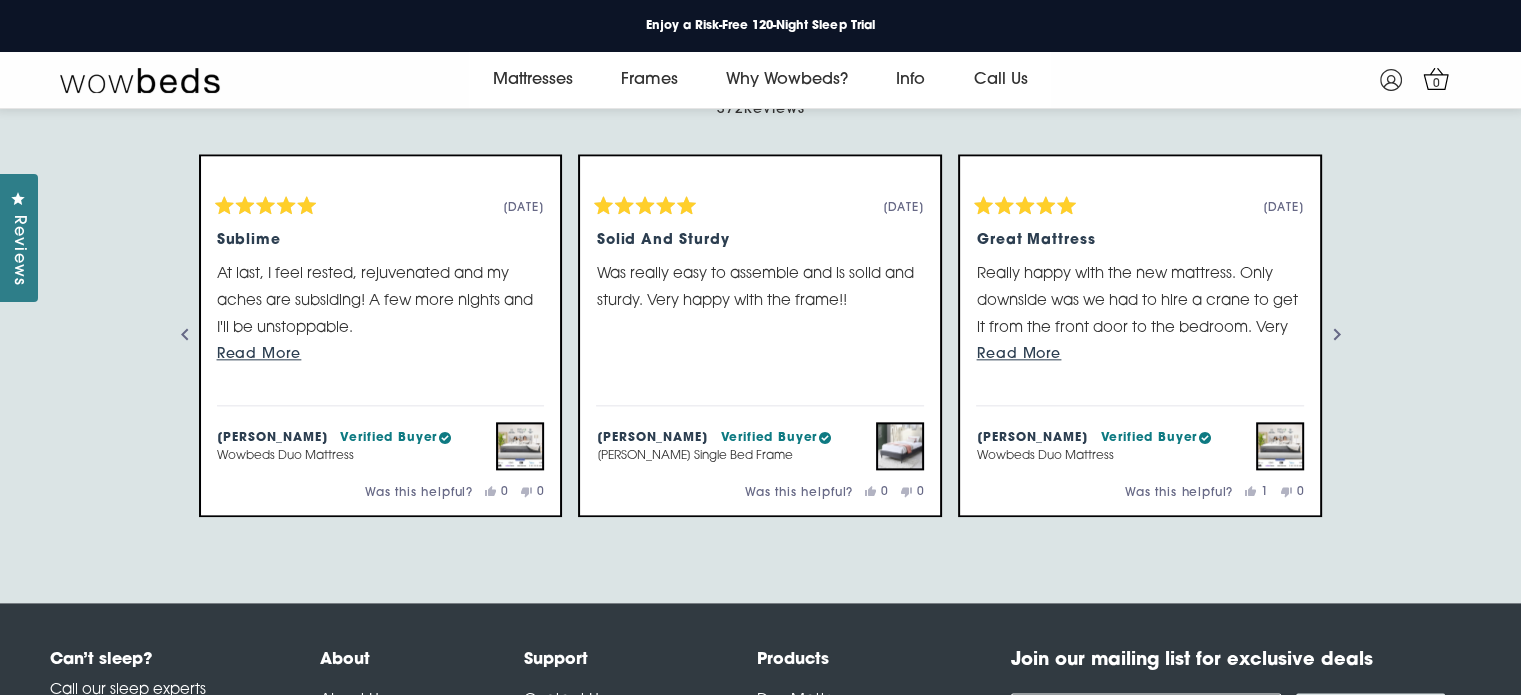 click on "Read More" at bounding box center [1018, 354] 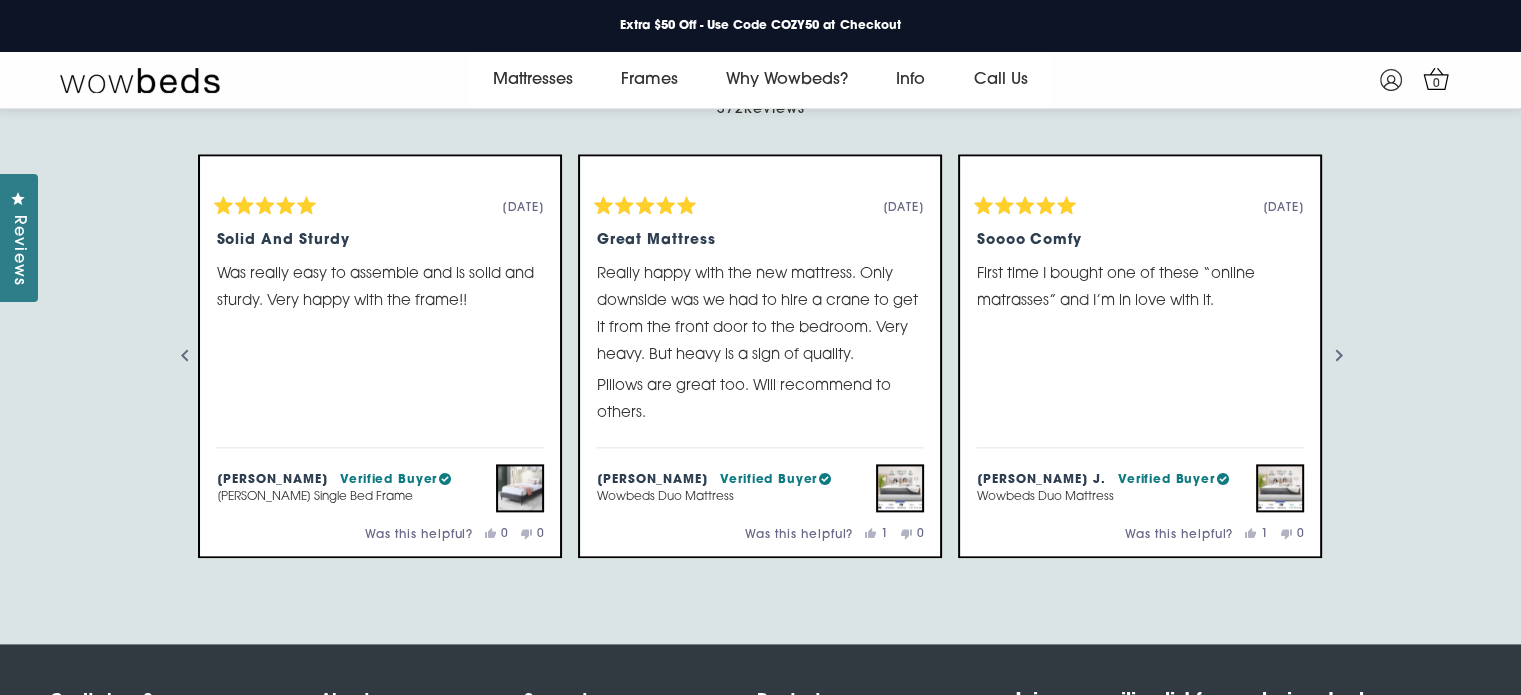 click at bounding box center (1339, 356) 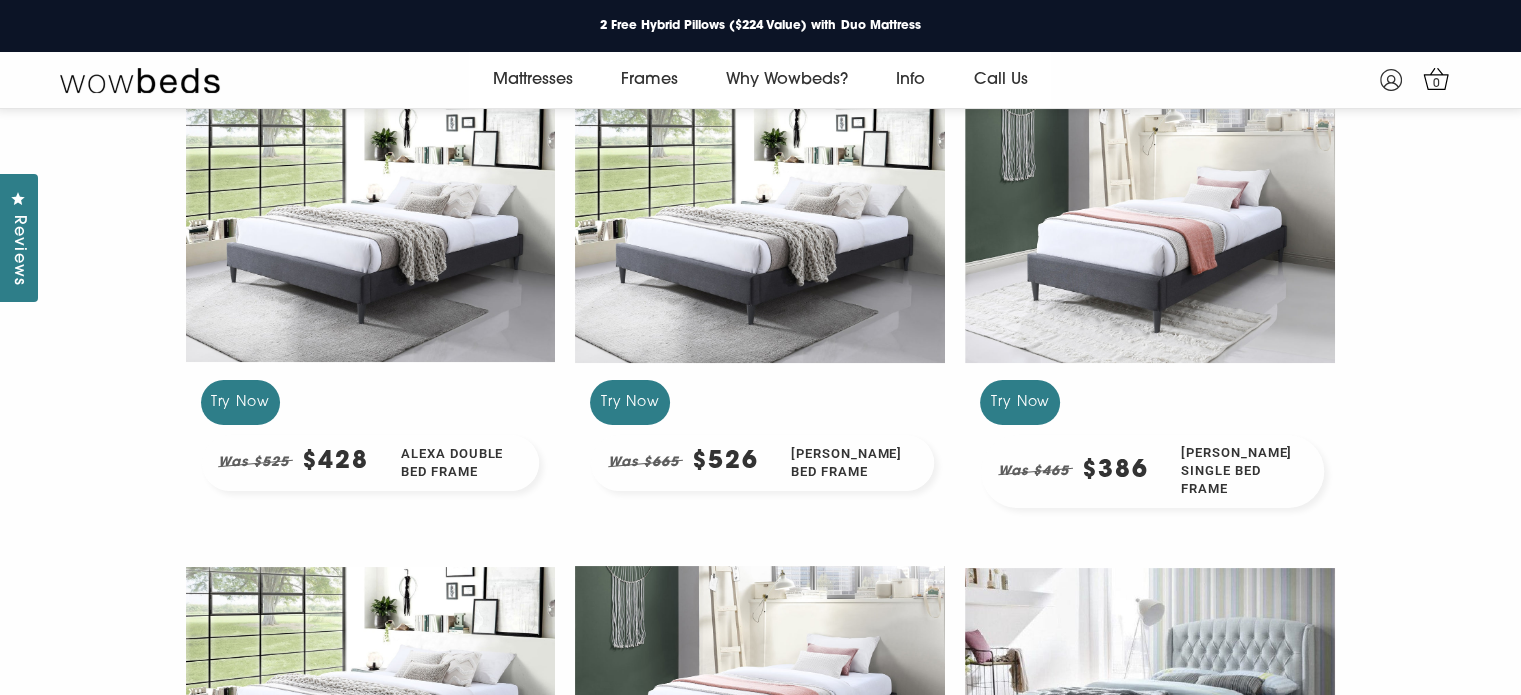 scroll, scrollTop: 0, scrollLeft: 0, axis: both 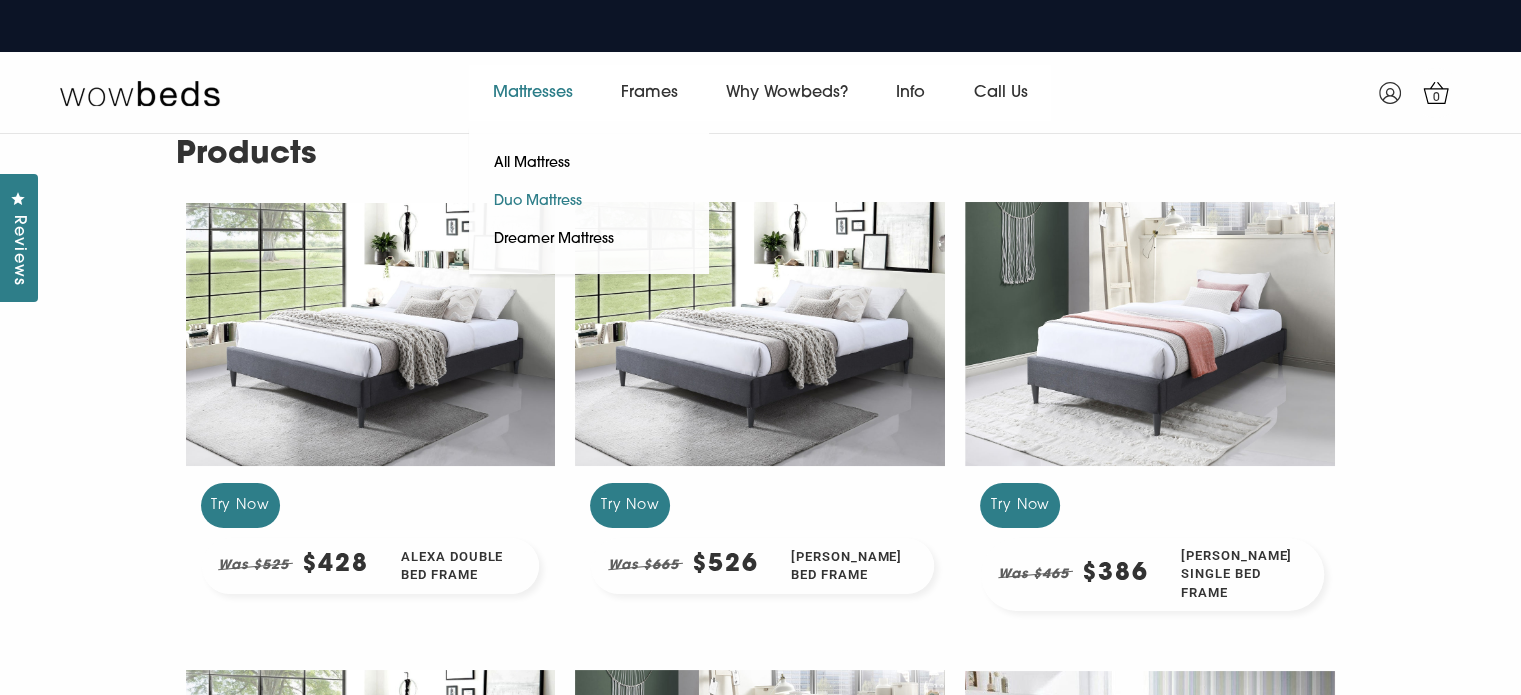 click on "Duo Mattress" at bounding box center [538, 202] 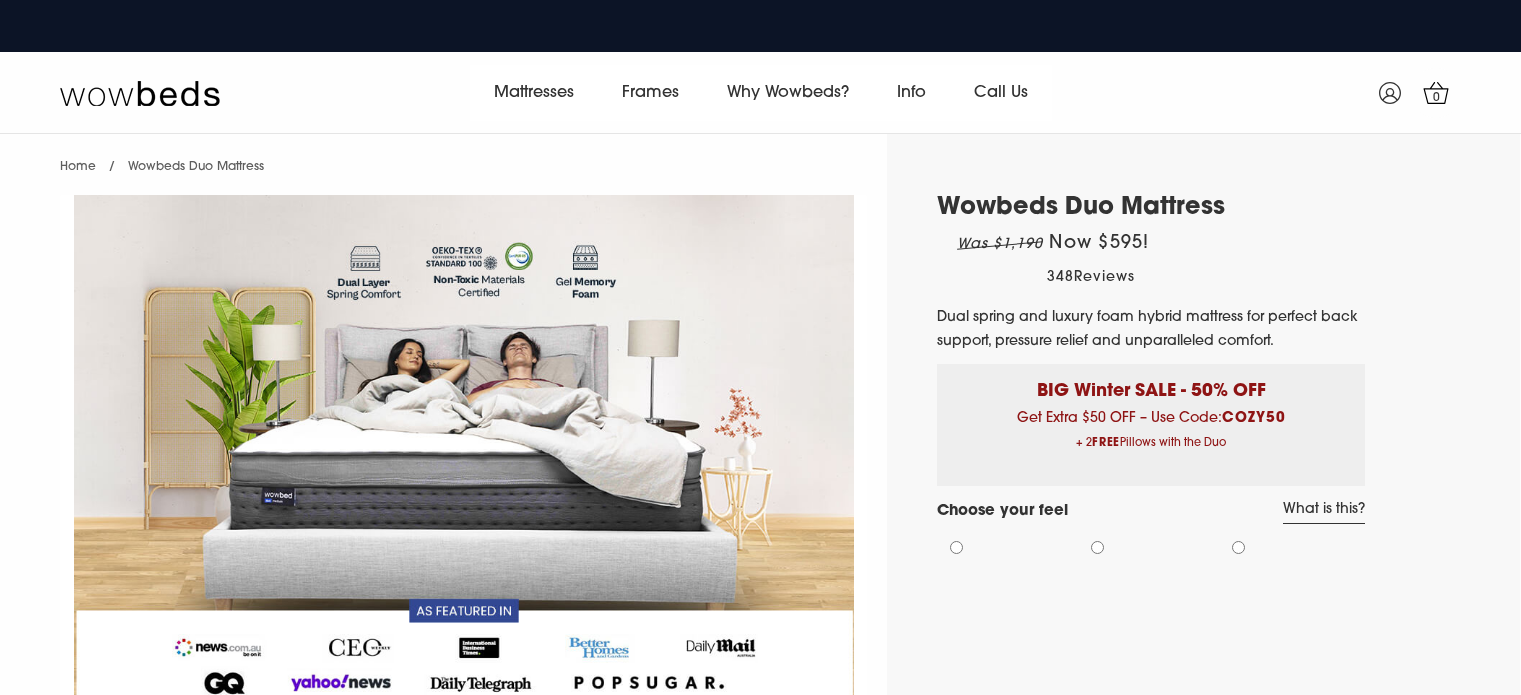 scroll, scrollTop: 0, scrollLeft: 0, axis: both 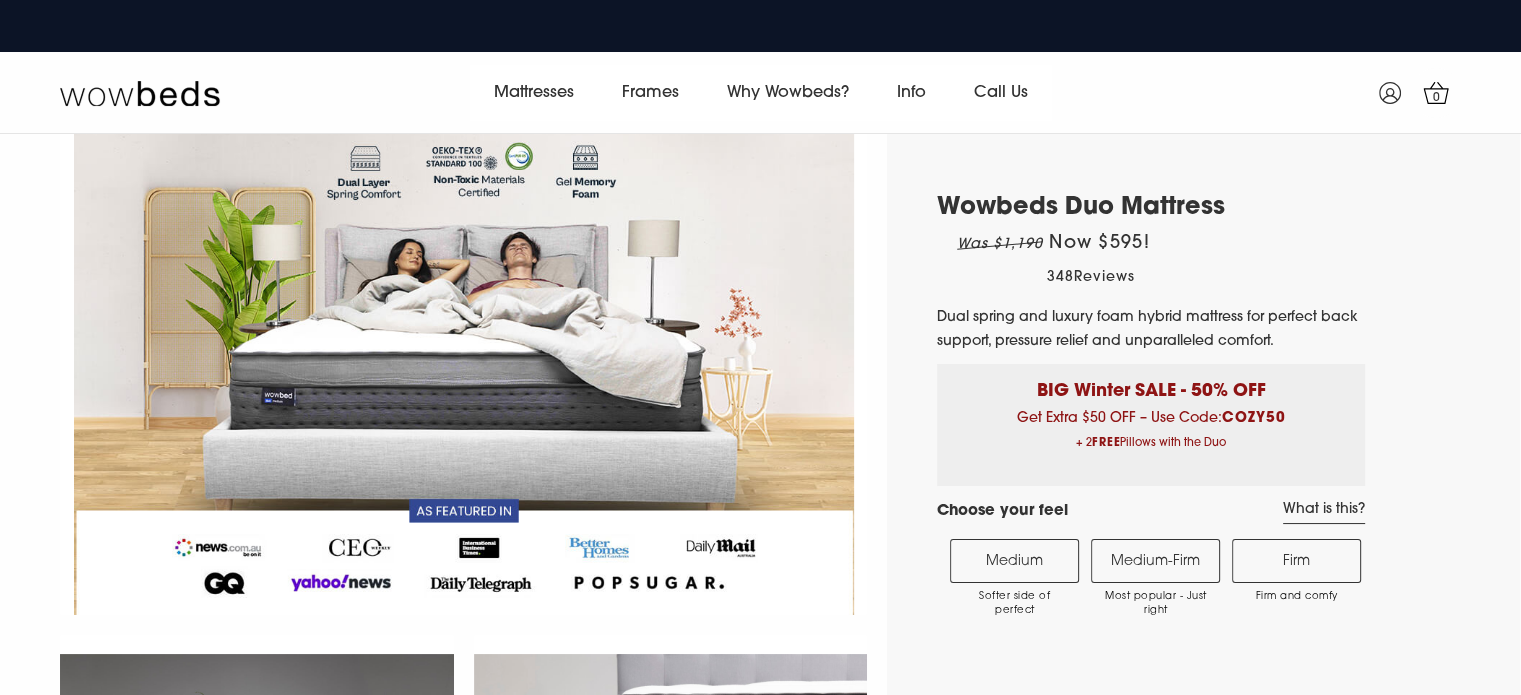 select on "Medium-Firm" 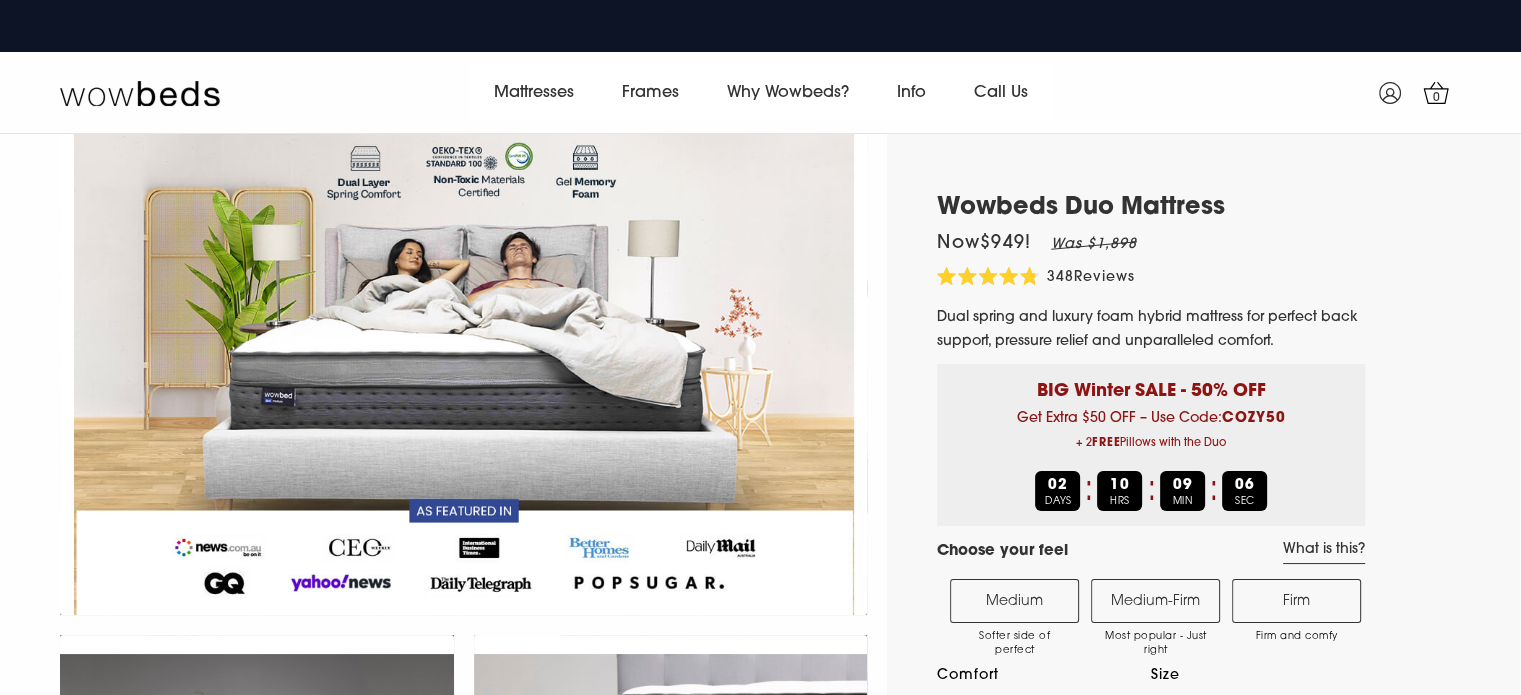 scroll, scrollTop: 0, scrollLeft: 0, axis: both 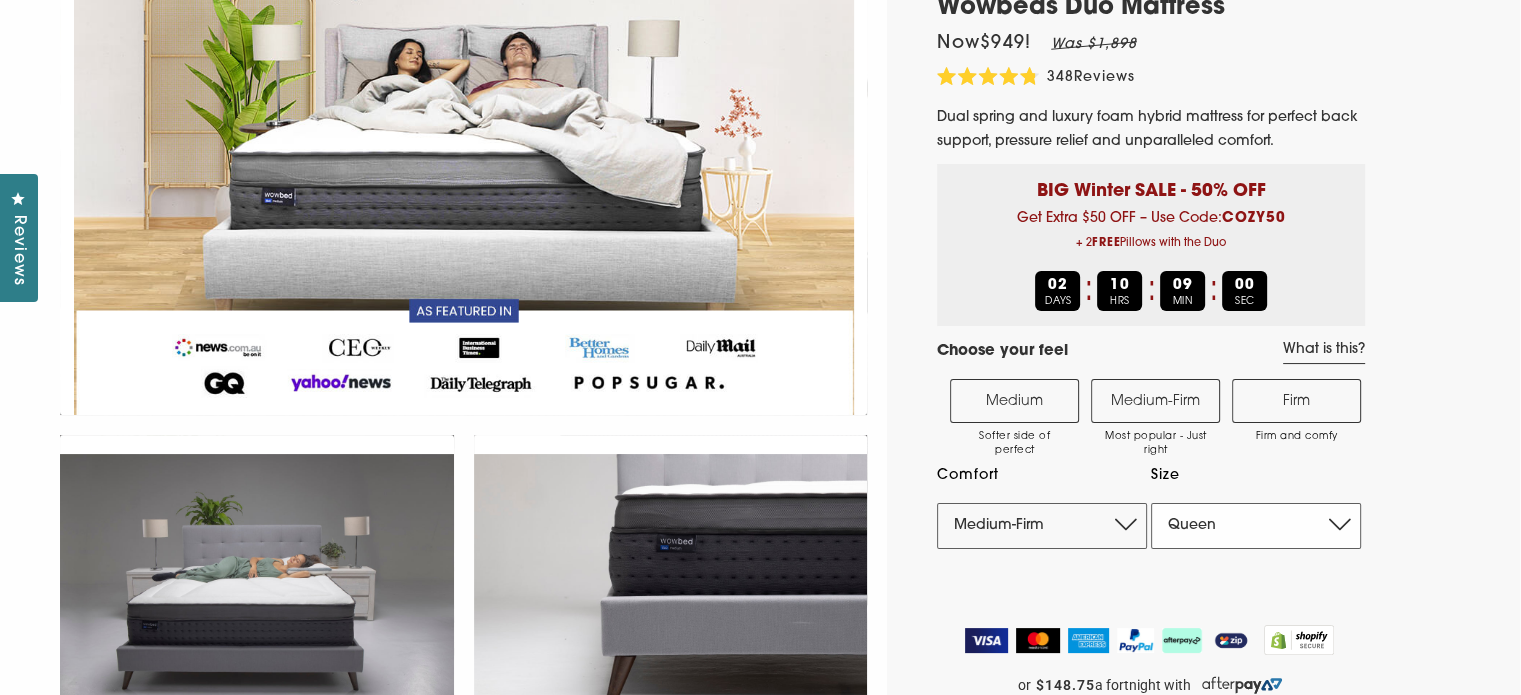 click on "Single King Single Double Queen King" at bounding box center [1256, 526] 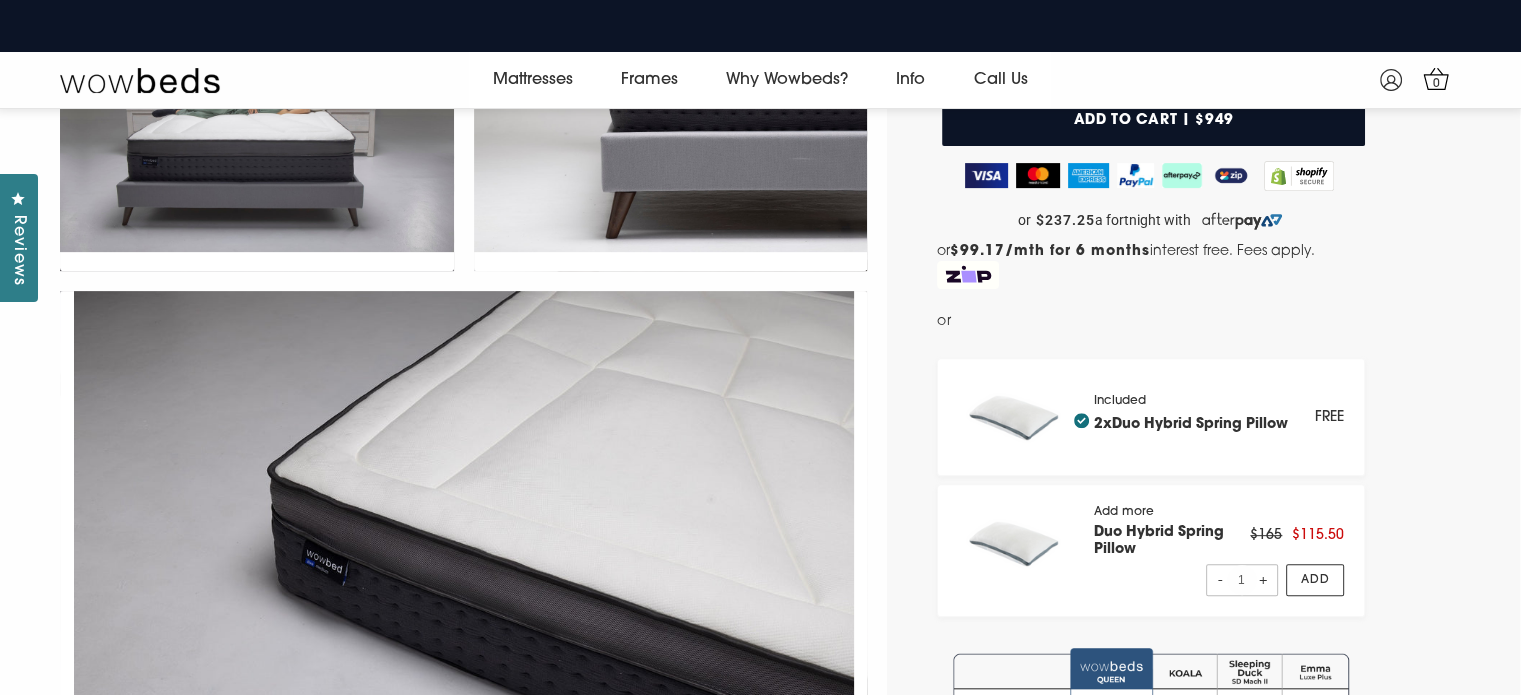 scroll, scrollTop: 675, scrollLeft: 0, axis: vertical 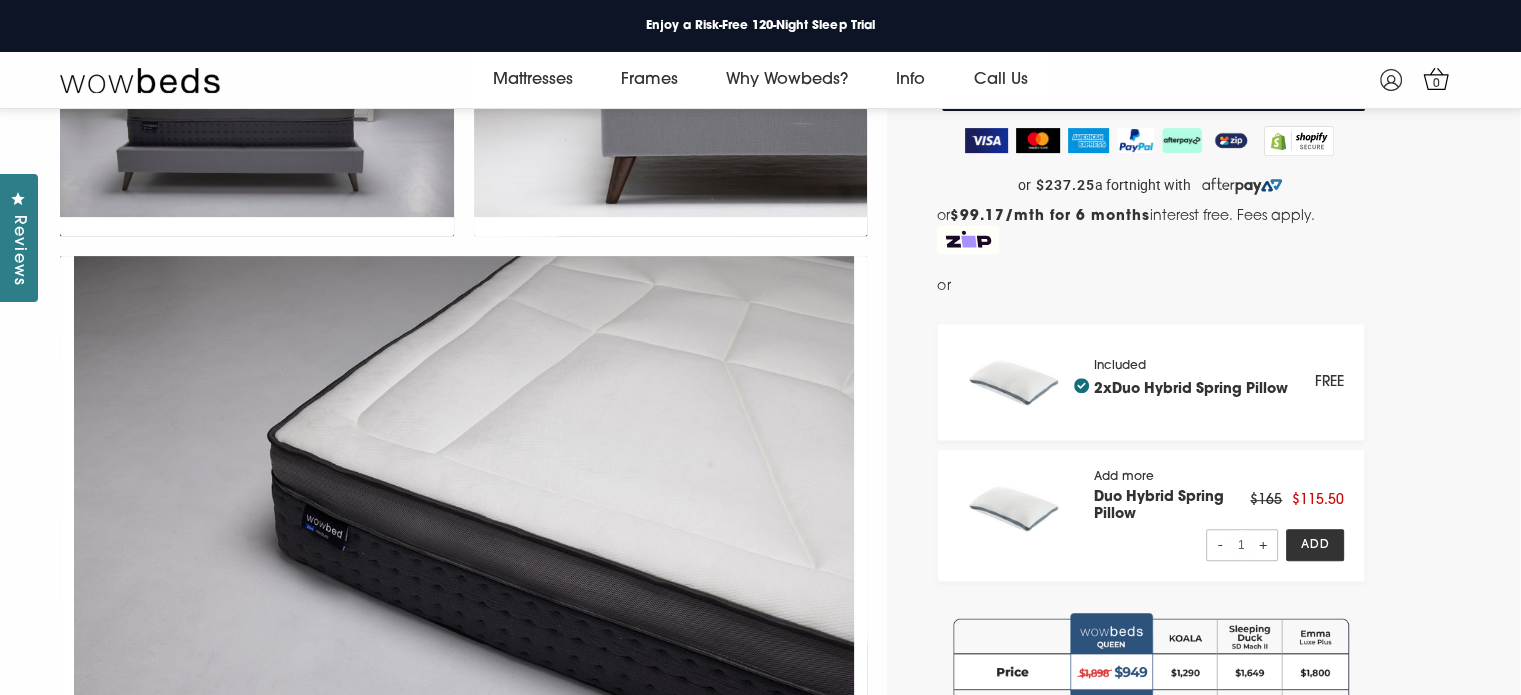 click on "Add" at bounding box center (1315, 545) 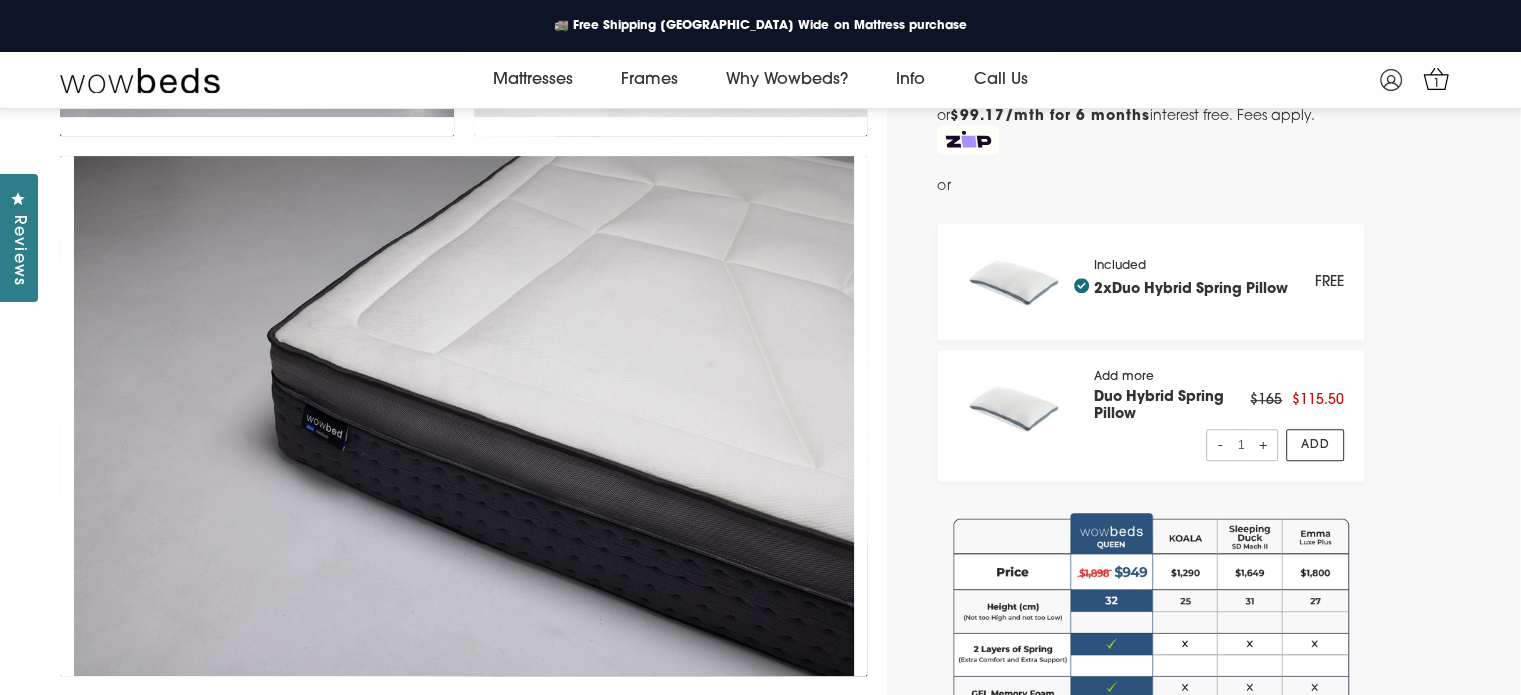 scroll, scrollTop: 275, scrollLeft: 0, axis: vertical 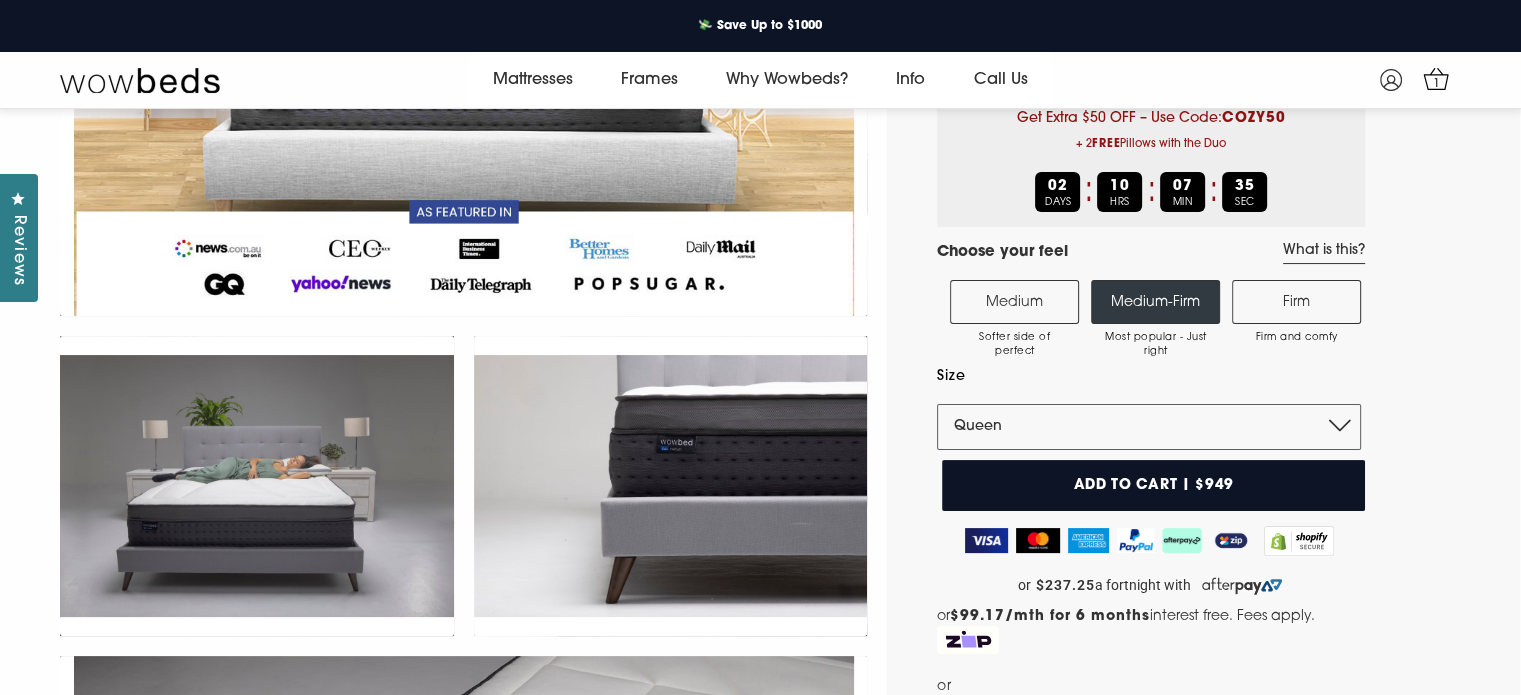 click on "Add to cart | $949" at bounding box center (1153, 485) 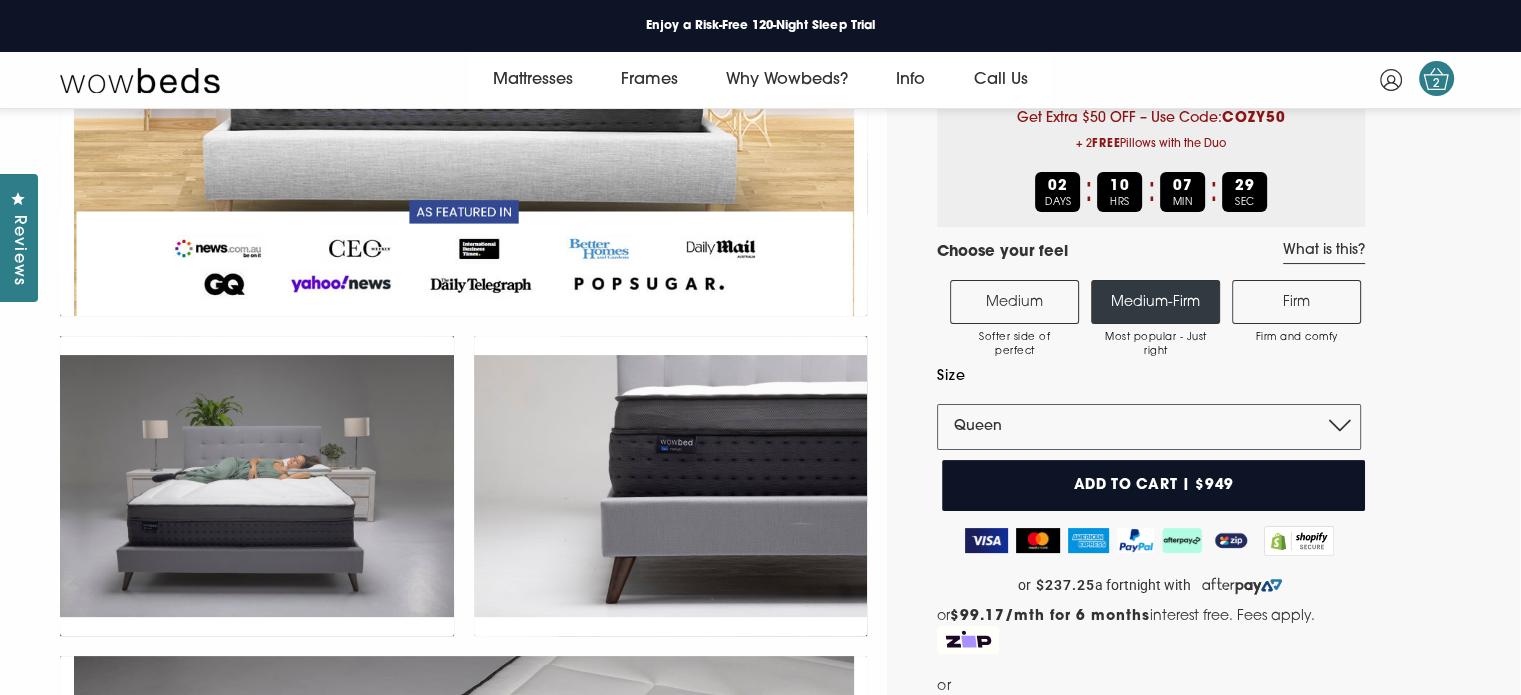 click on "2" at bounding box center [1437, 84] 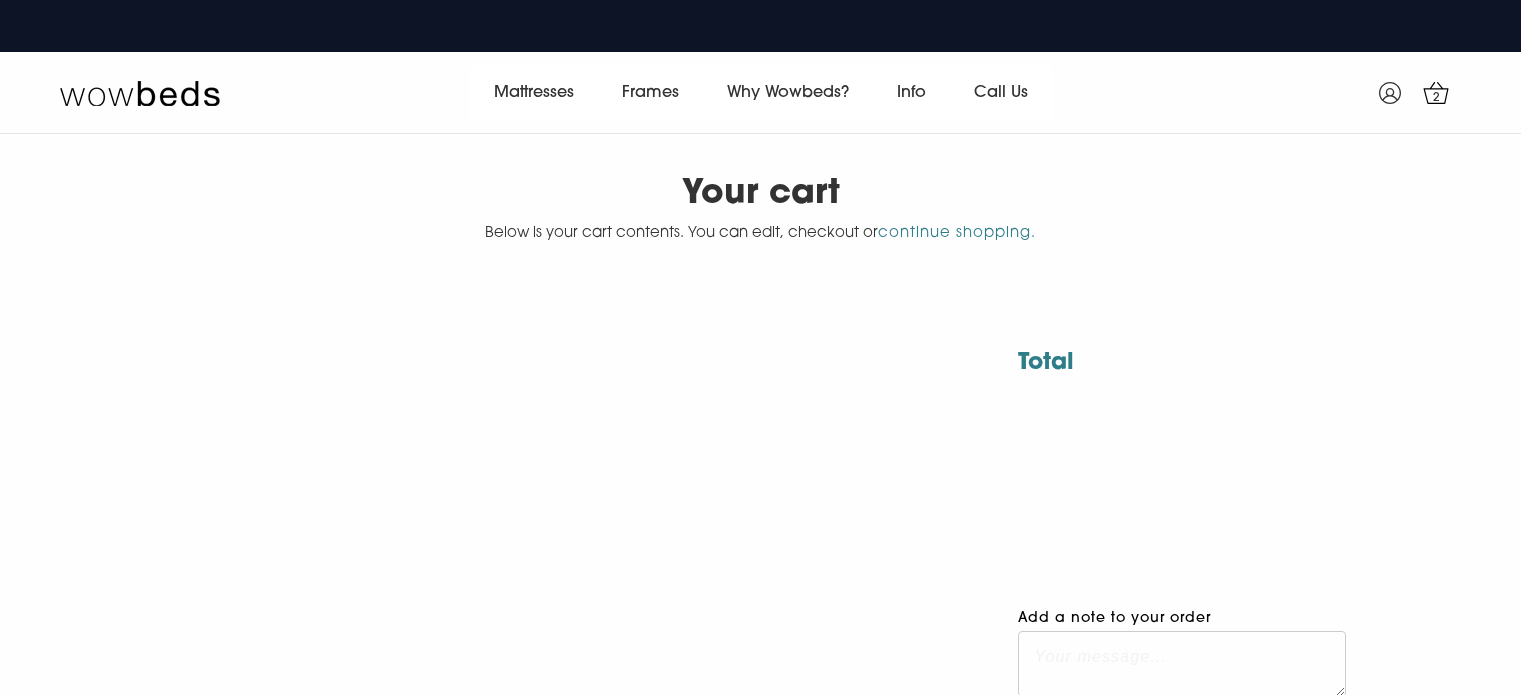 scroll, scrollTop: 0, scrollLeft: 0, axis: both 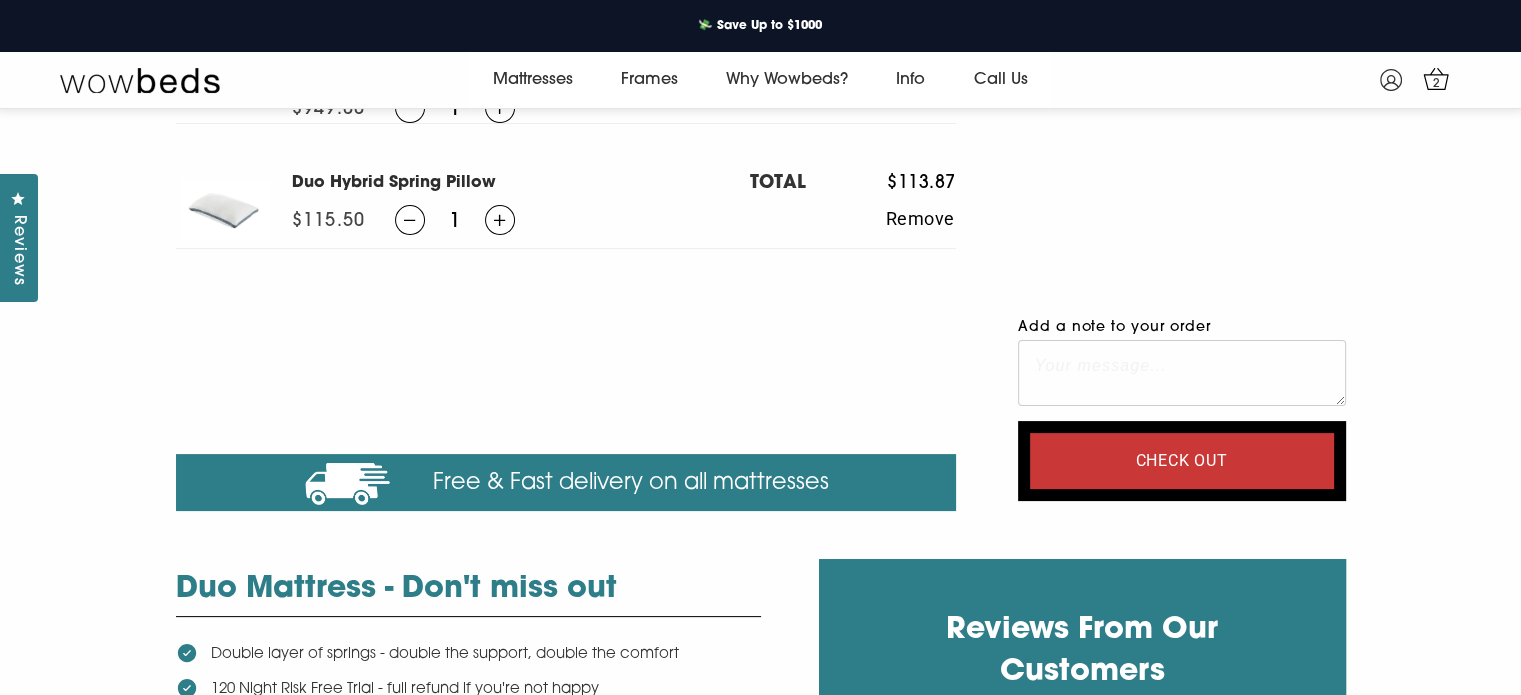 click on "Add a note to your order" at bounding box center [1182, 373] 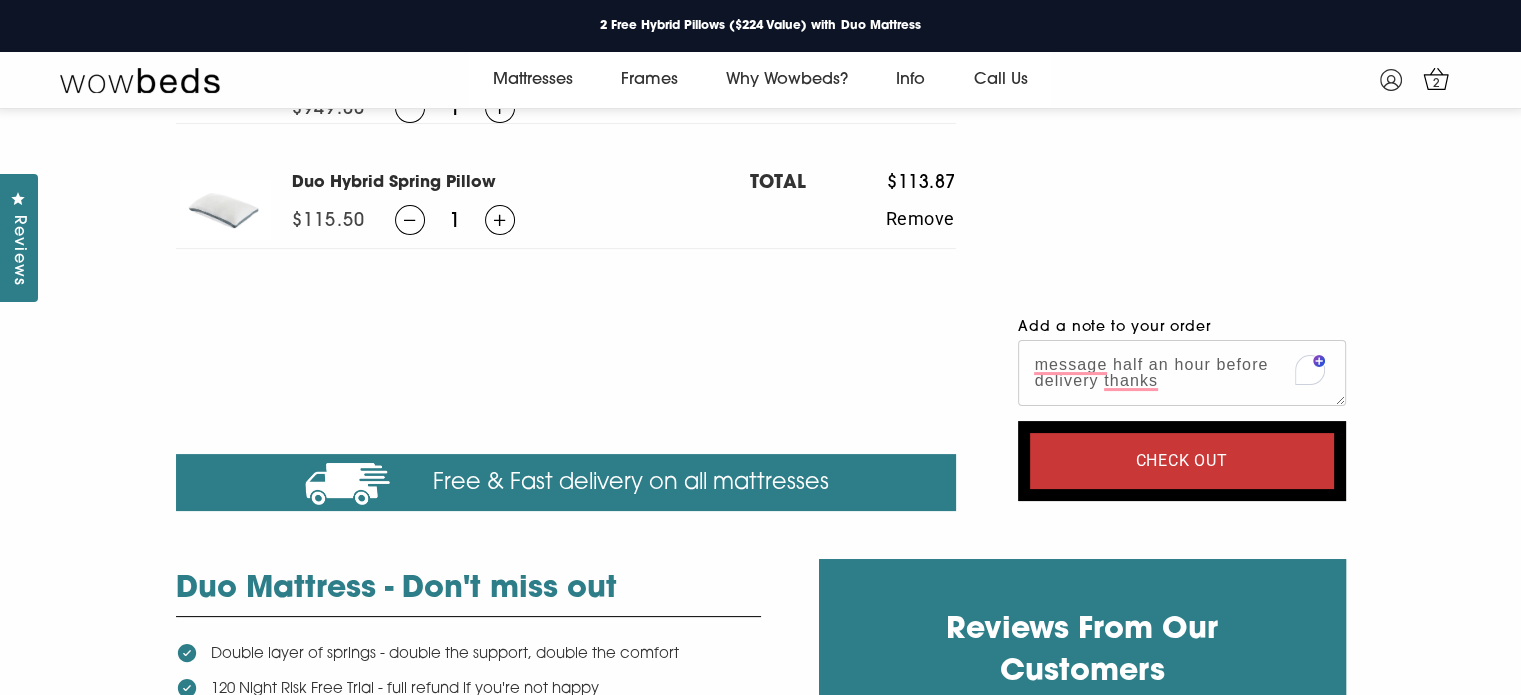 click on "message half an hour before delivery thanks" at bounding box center (1182, 373) 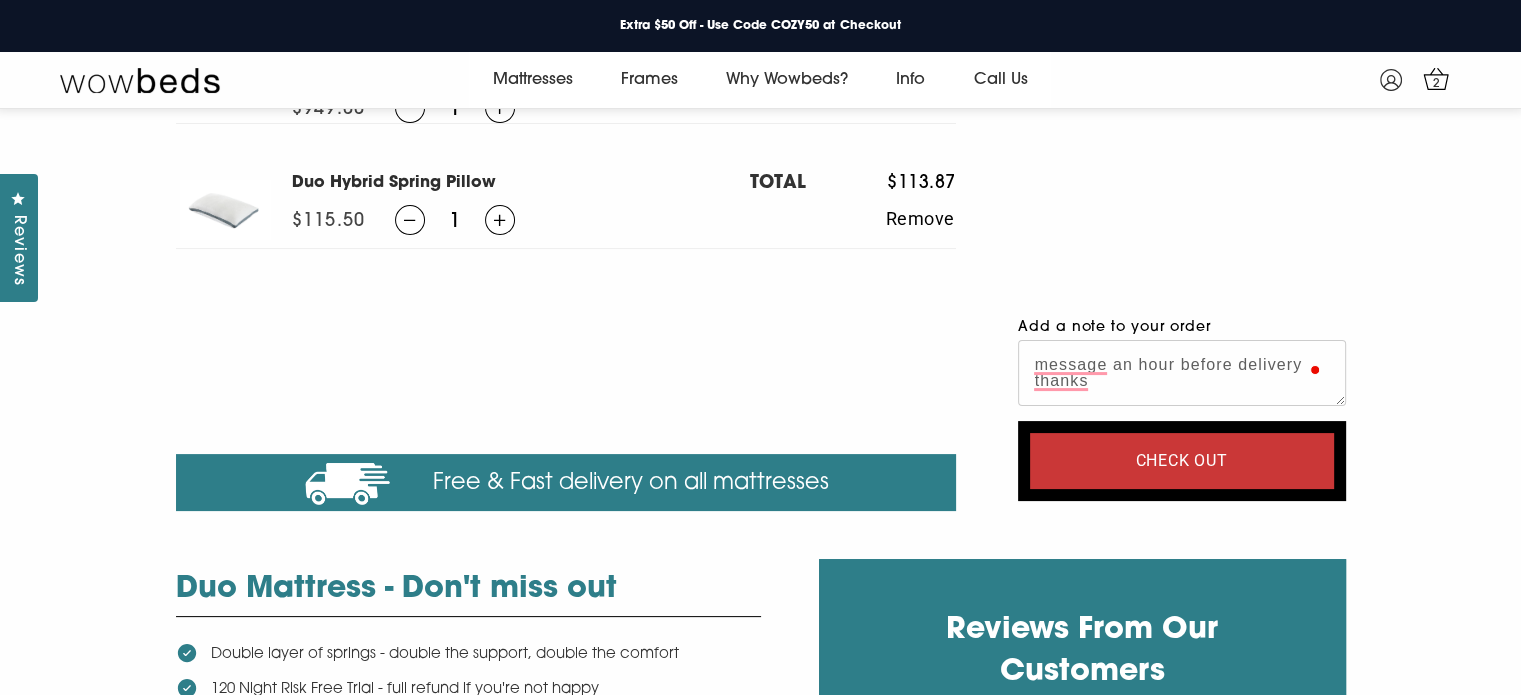 click on "message an hour before delivery thanks" at bounding box center [1182, 373] 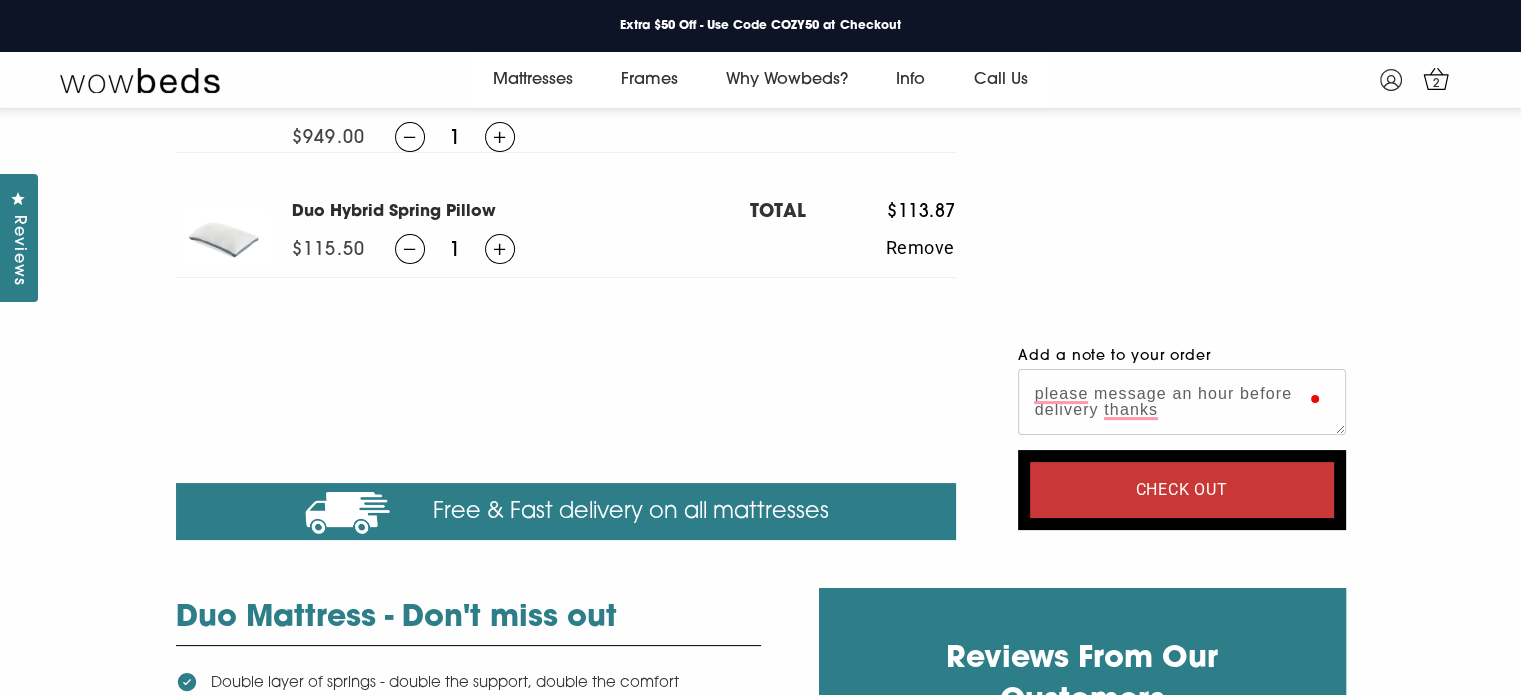 scroll, scrollTop: 292, scrollLeft: 0, axis: vertical 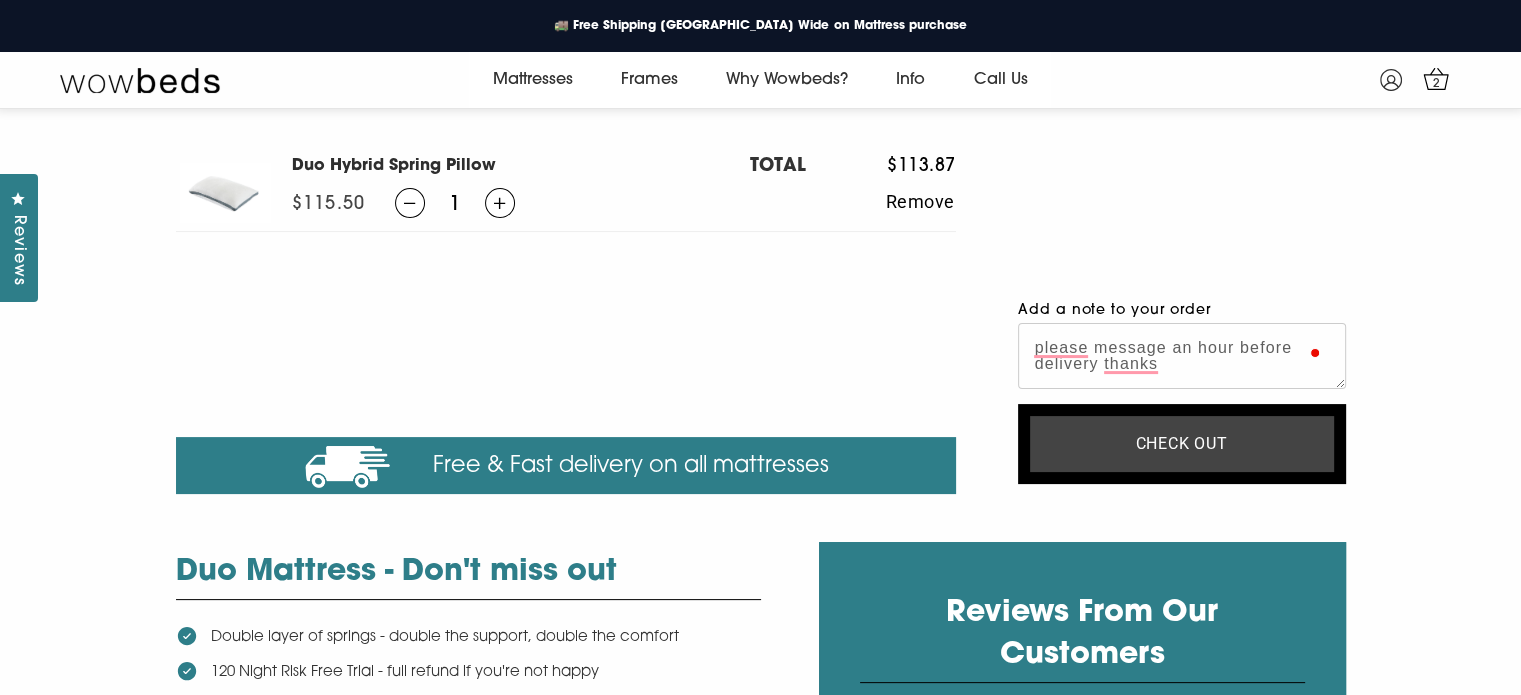 type on "please message an hour before delivery thanks" 